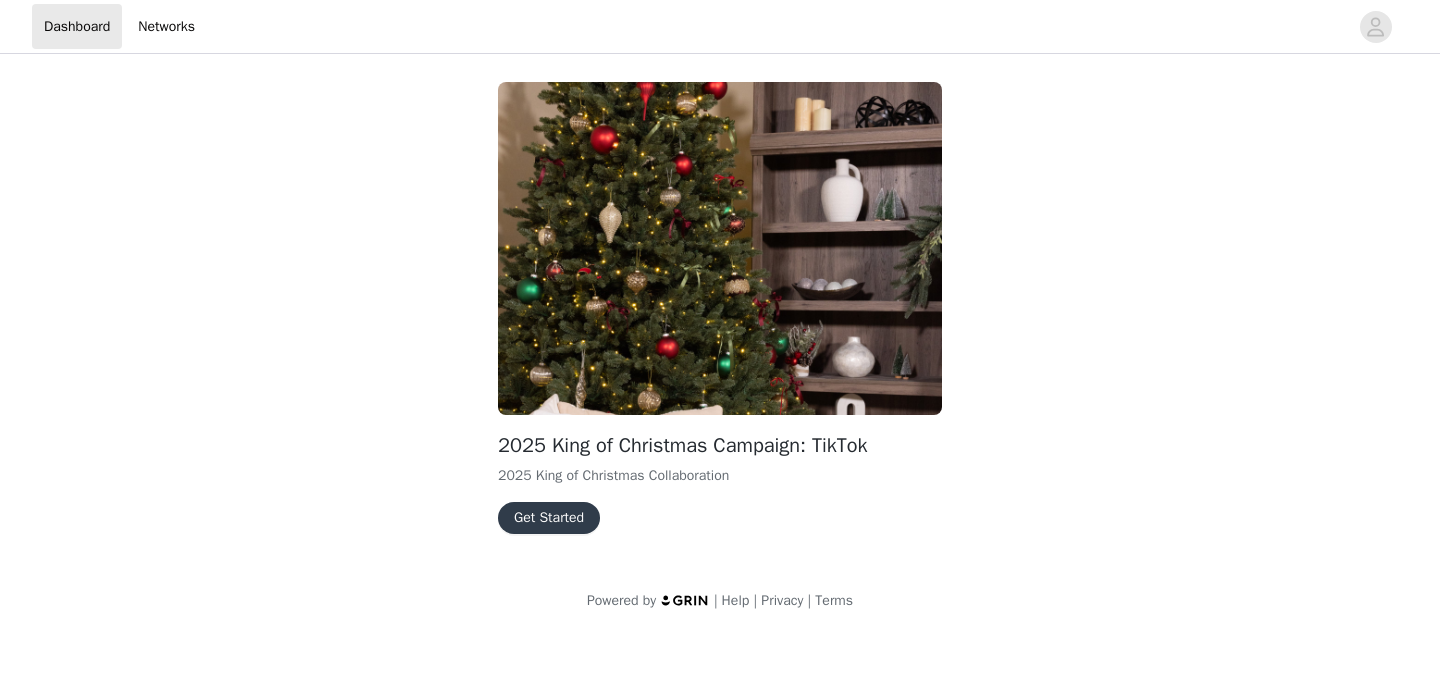 scroll, scrollTop: 0, scrollLeft: 0, axis: both 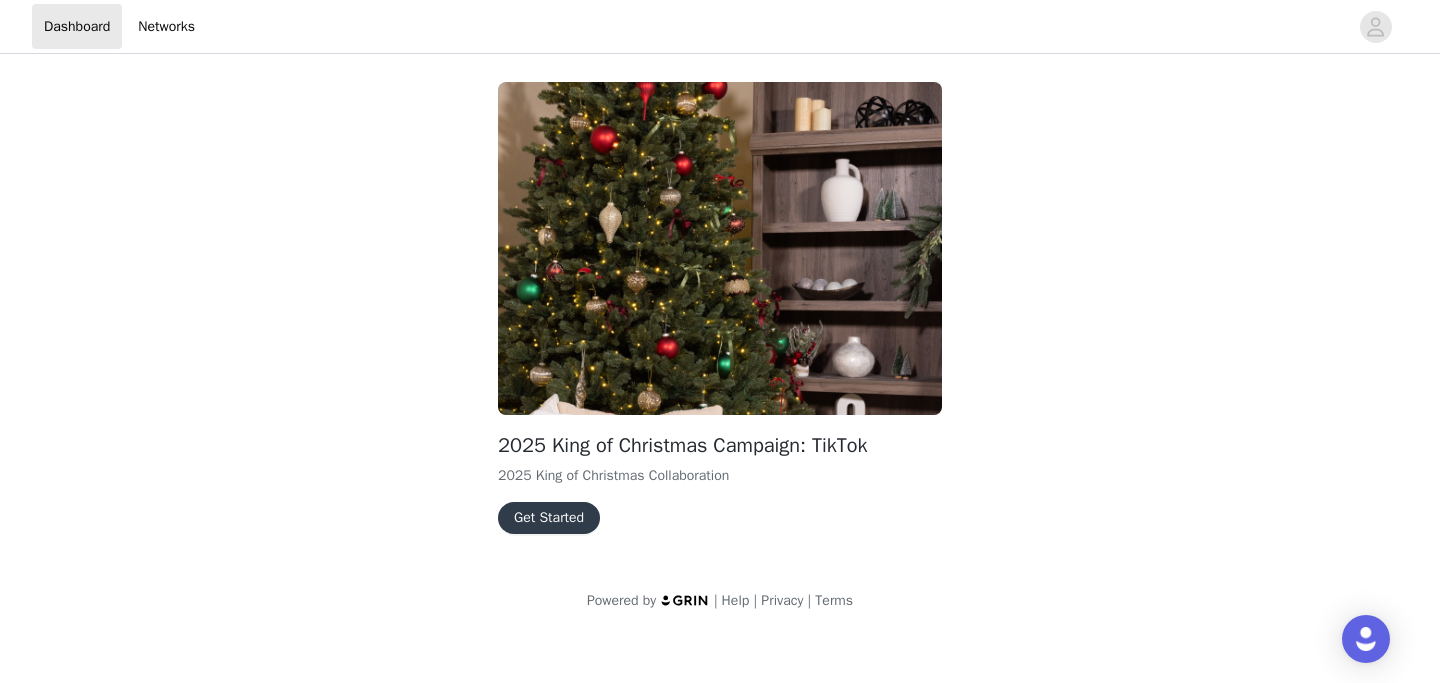 click on "Get Started" at bounding box center [549, 518] 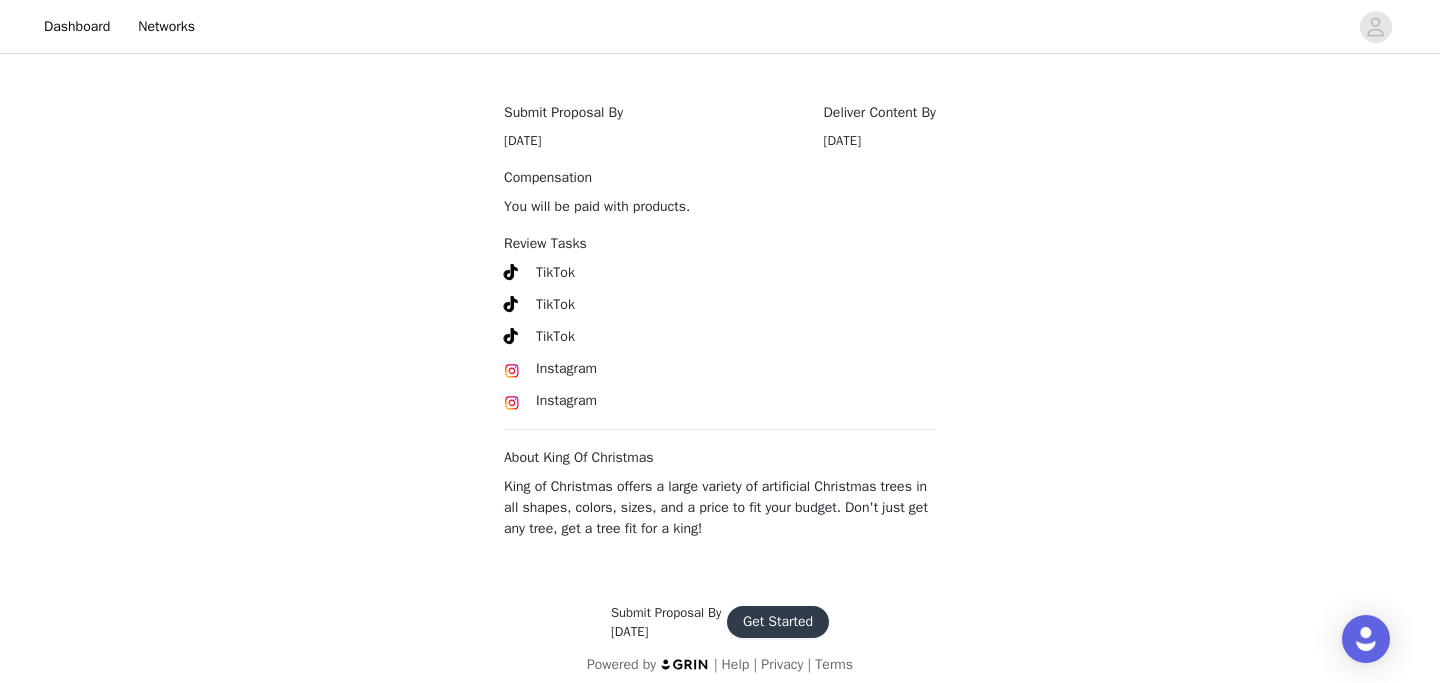 scroll, scrollTop: 982, scrollLeft: 0, axis: vertical 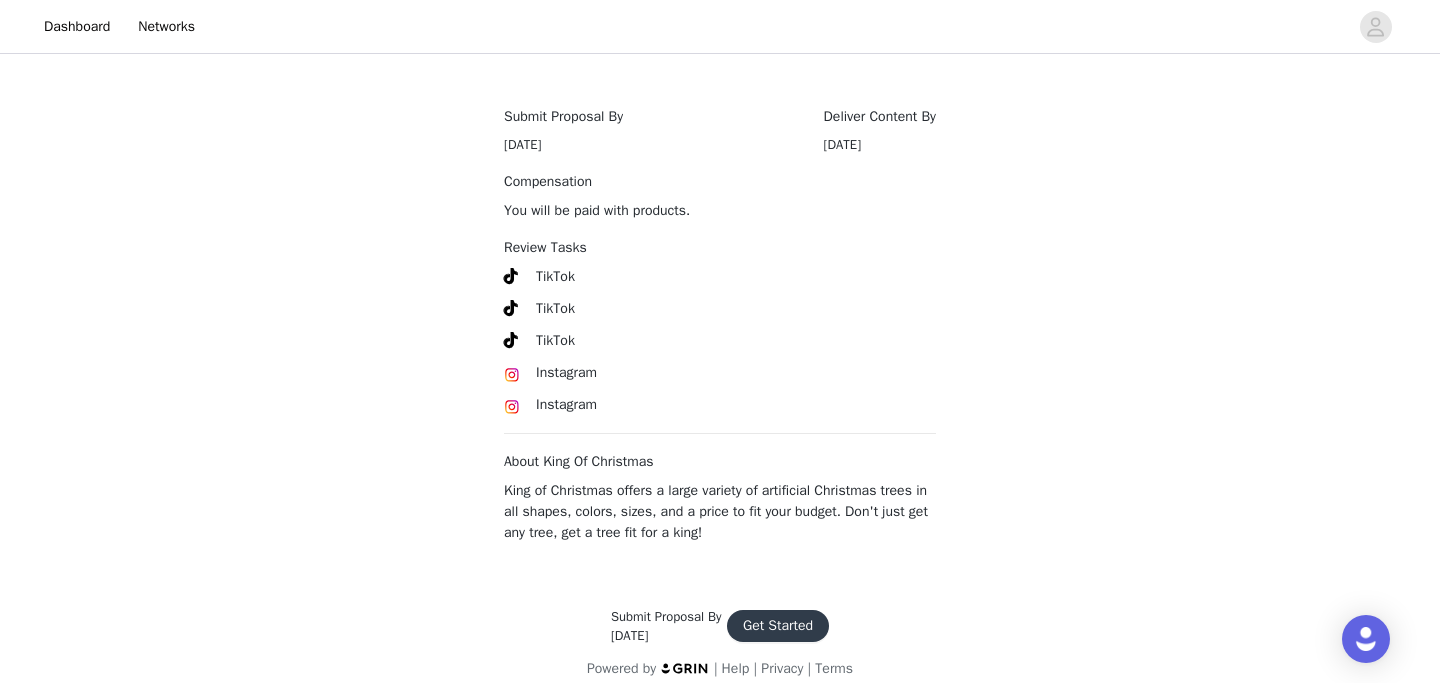 click on "Review Tasks" at bounding box center [720, 247] 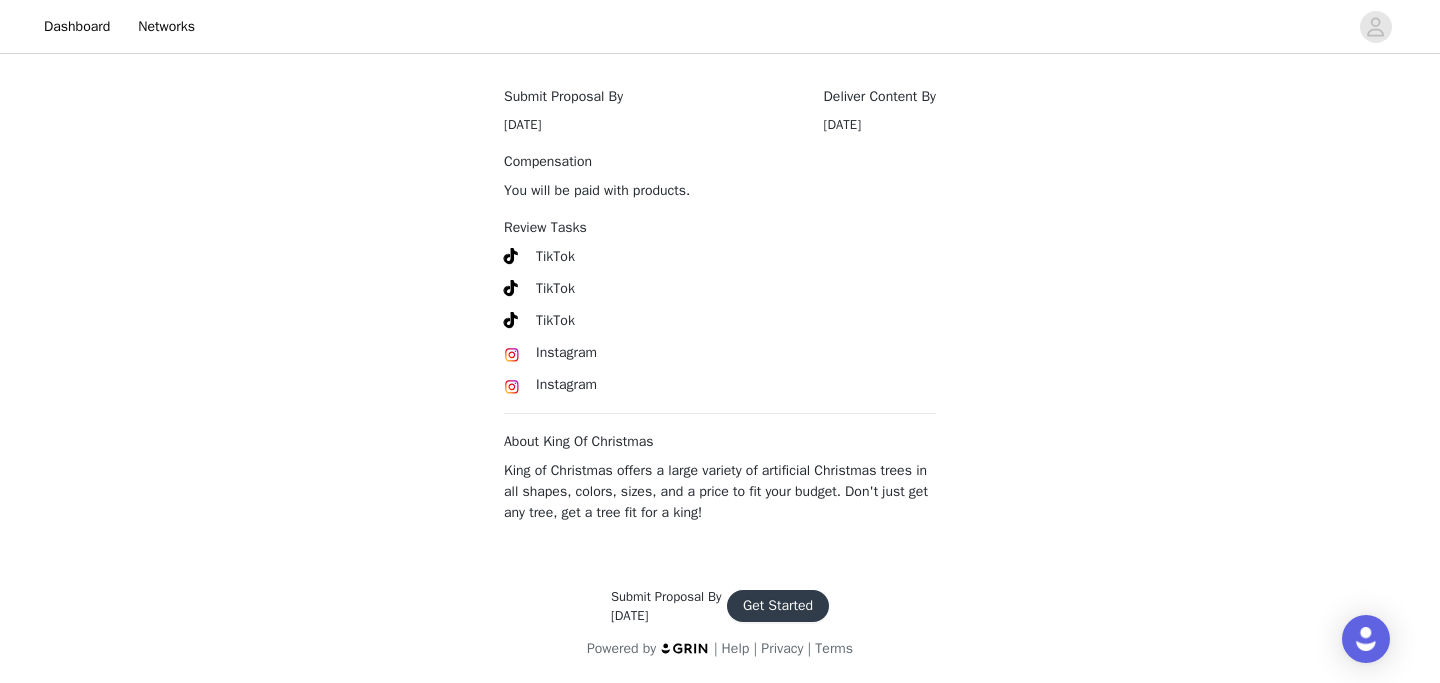 click on "Get Started" at bounding box center [778, 606] 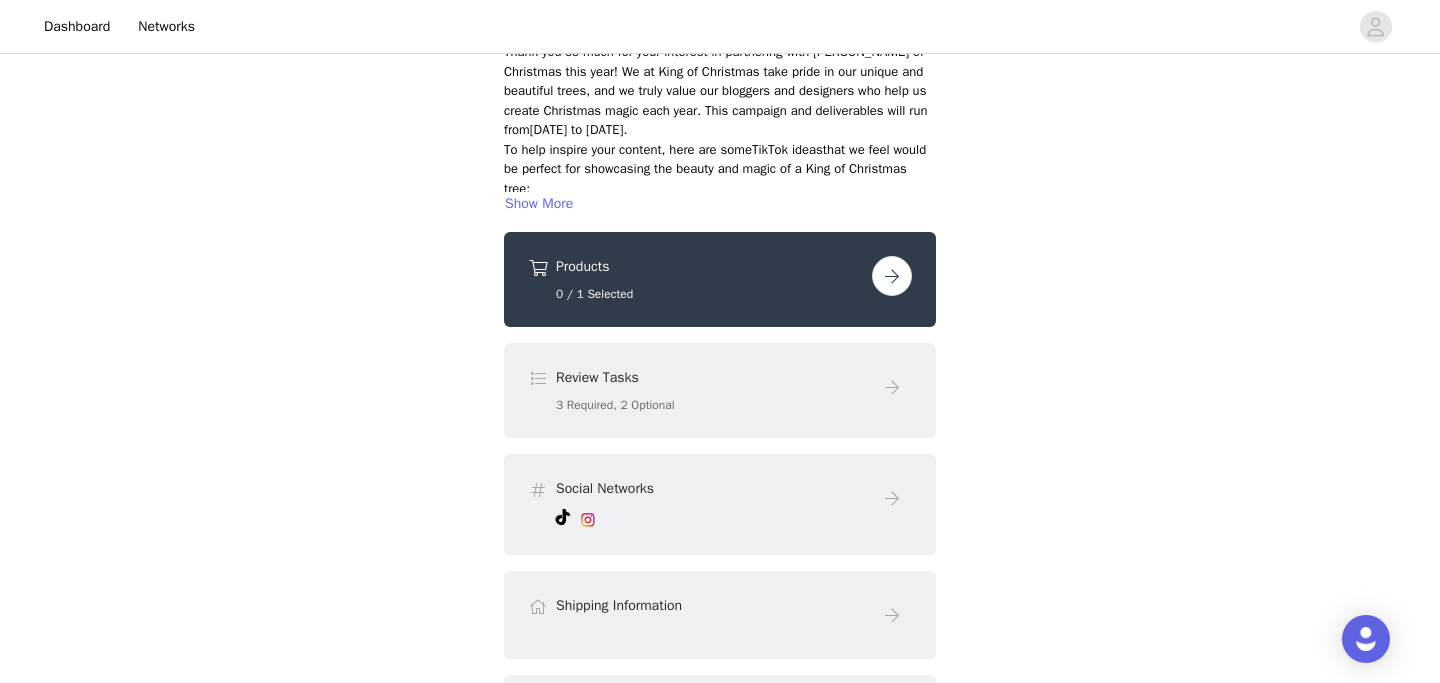 scroll, scrollTop: 239, scrollLeft: 0, axis: vertical 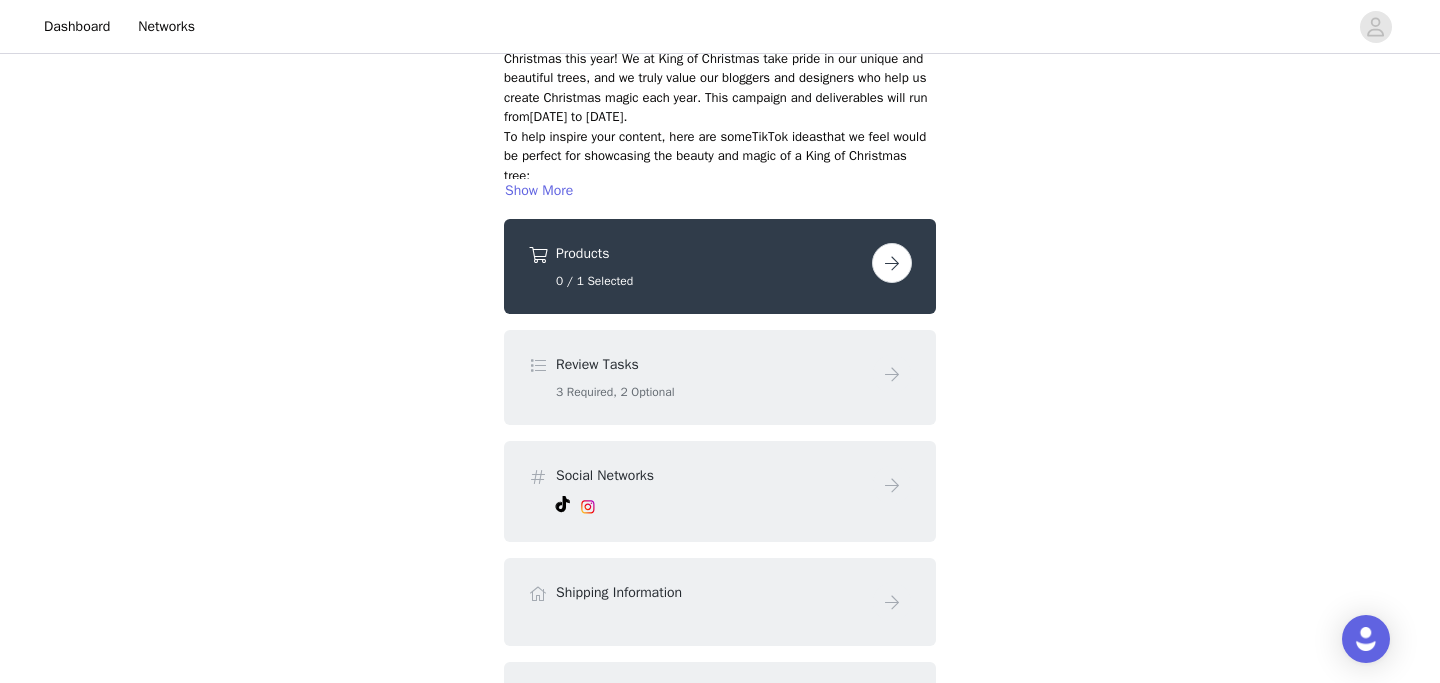 click at bounding box center (892, 263) 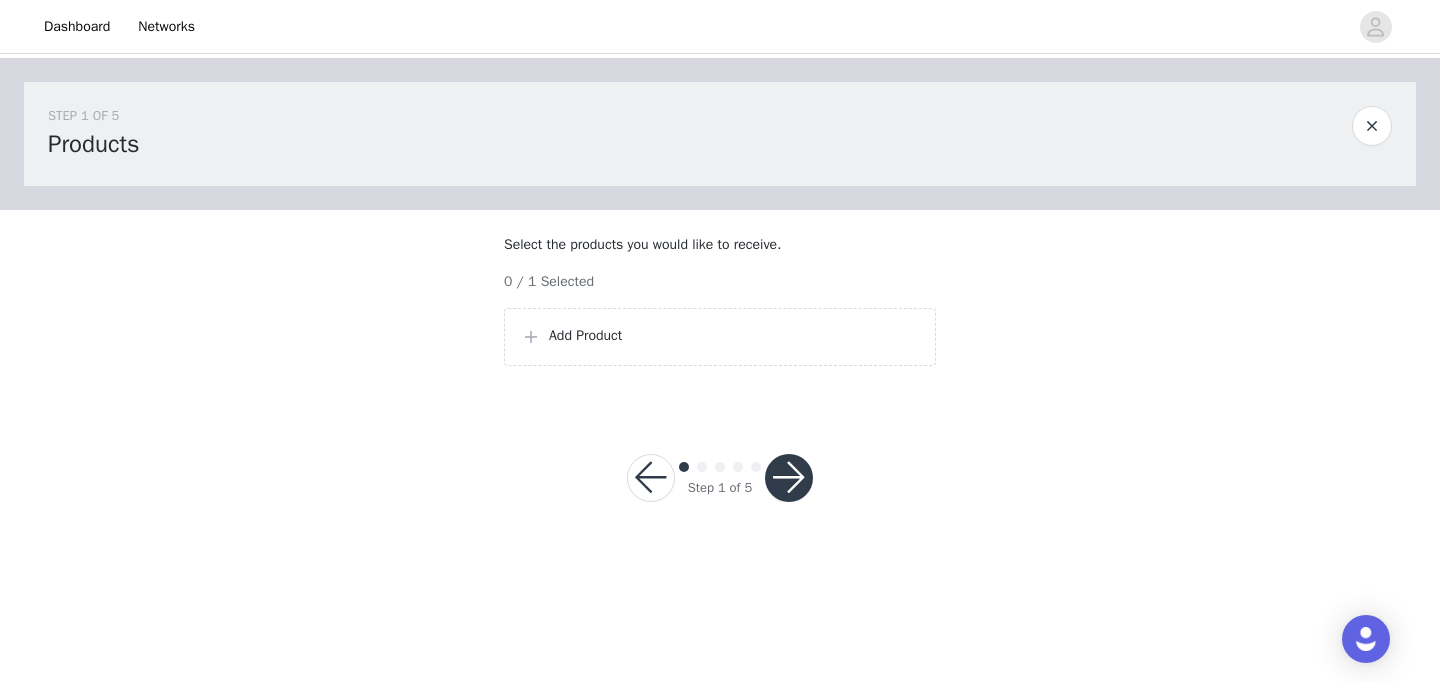 click on "Add Product" at bounding box center [734, 335] 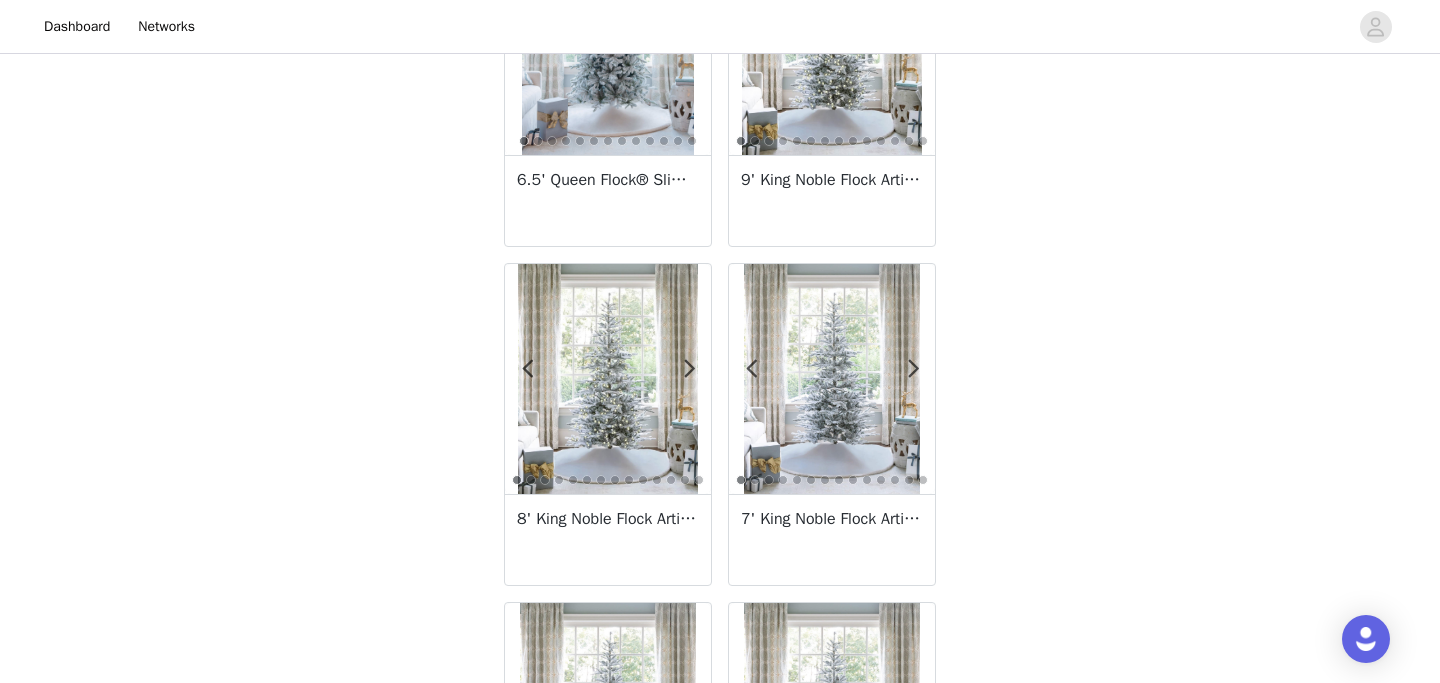 scroll, scrollTop: 3579, scrollLeft: 0, axis: vertical 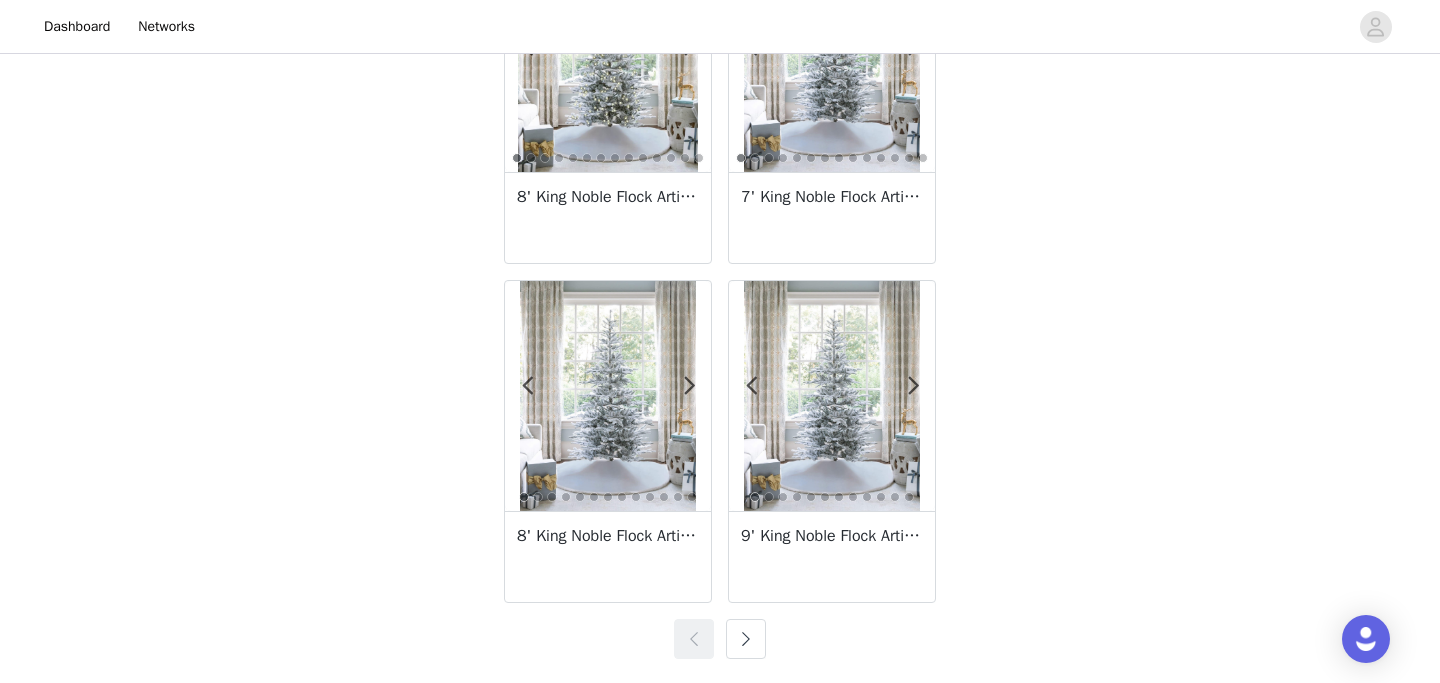 click at bounding box center (746, 639) 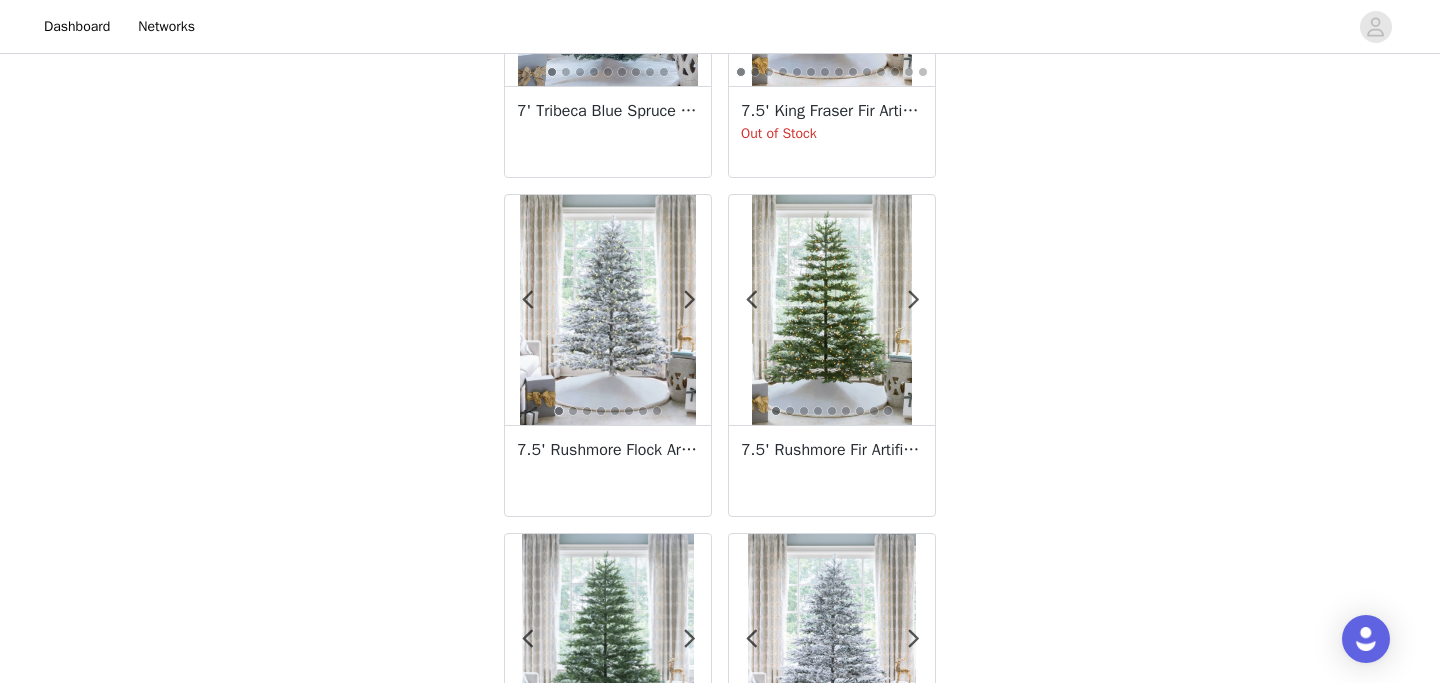 scroll, scrollTop: 3579, scrollLeft: 0, axis: vertical 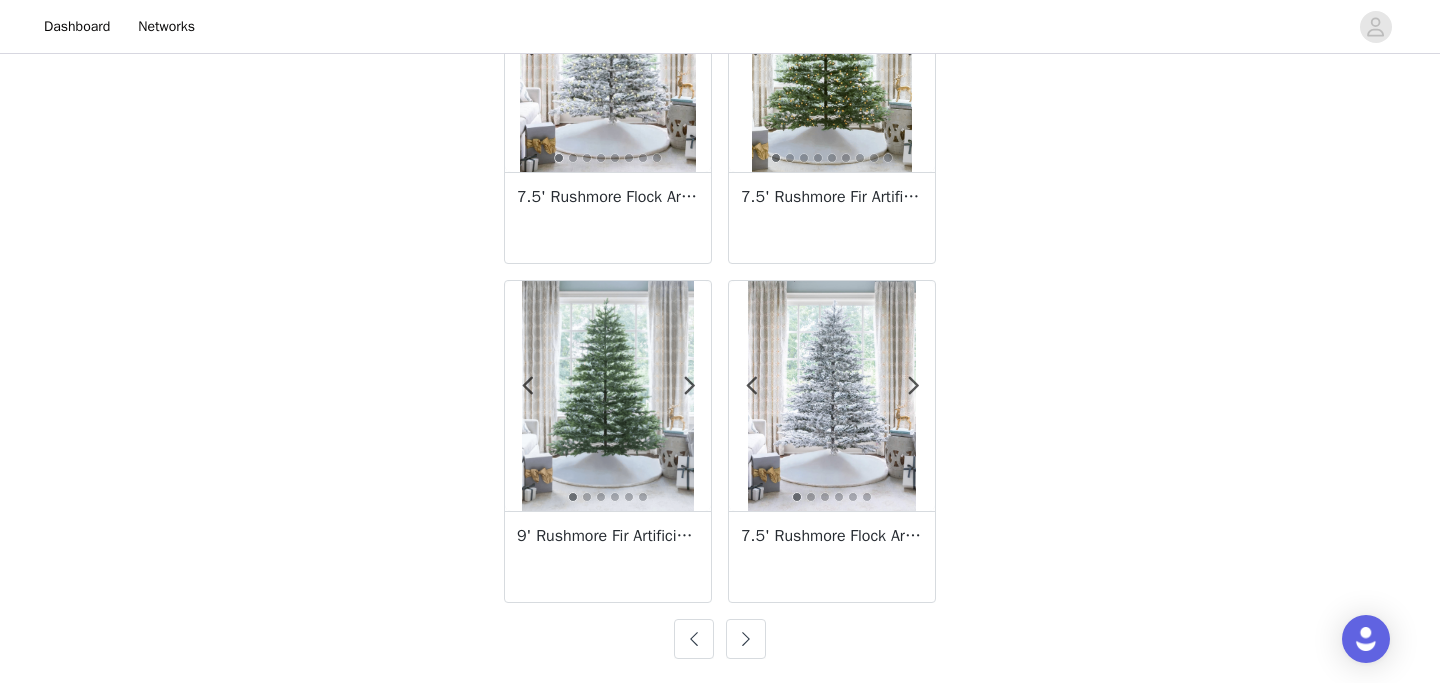 click at bounding box center [746, 639] 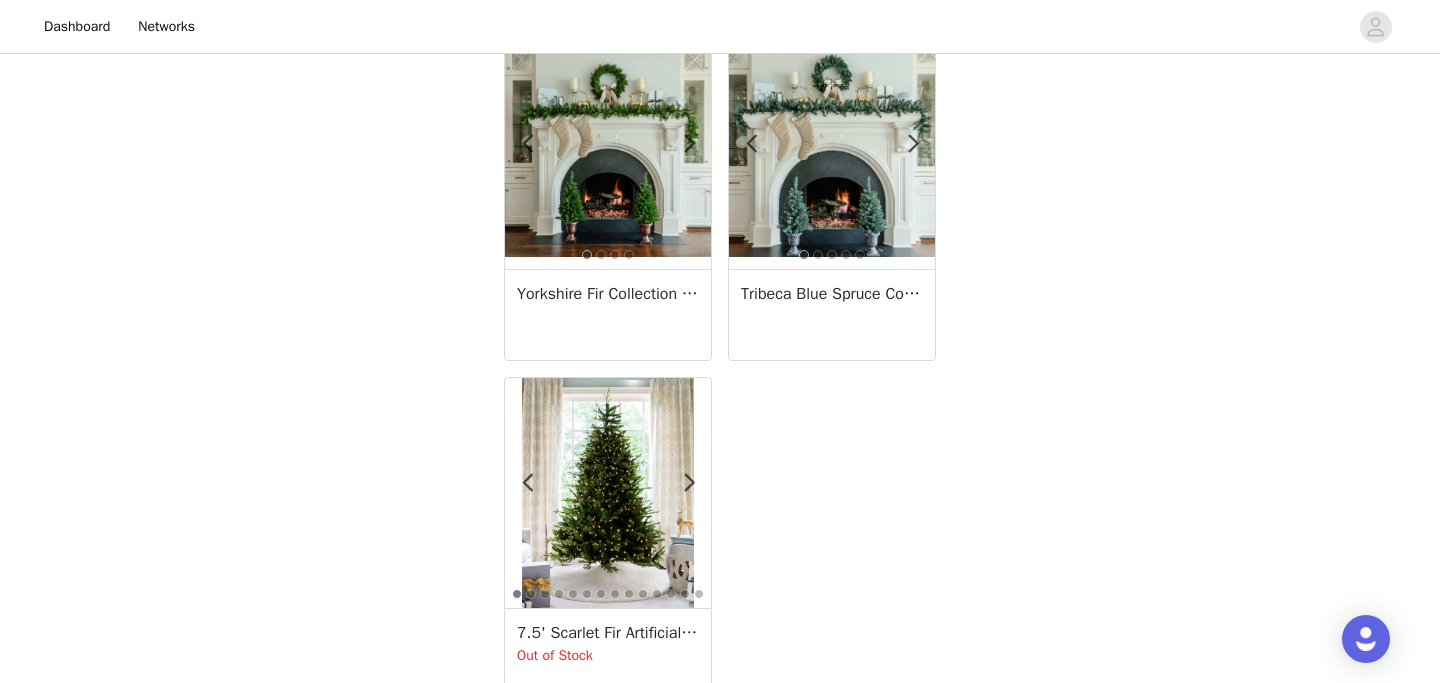 scroll, scrollTop: 528, scrollLeft: 0, axis: vertical 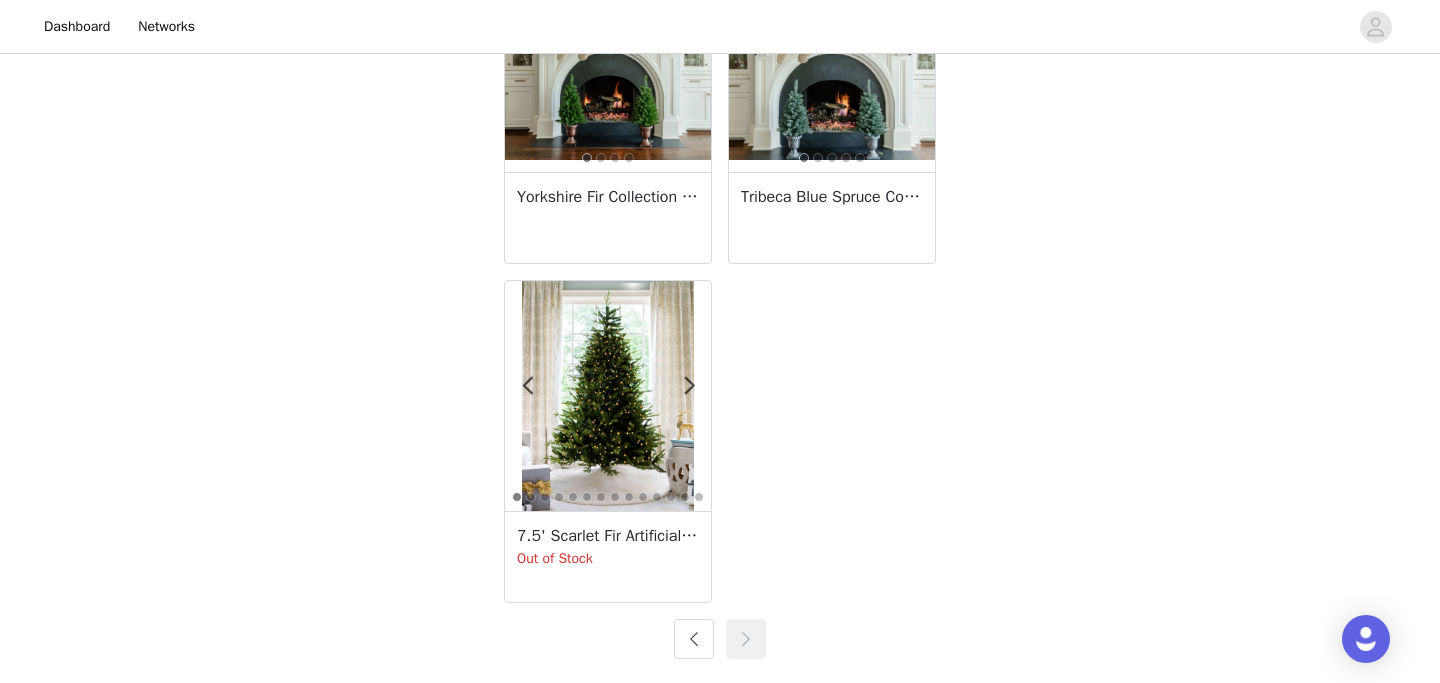 click at bounding box center [694, 639] 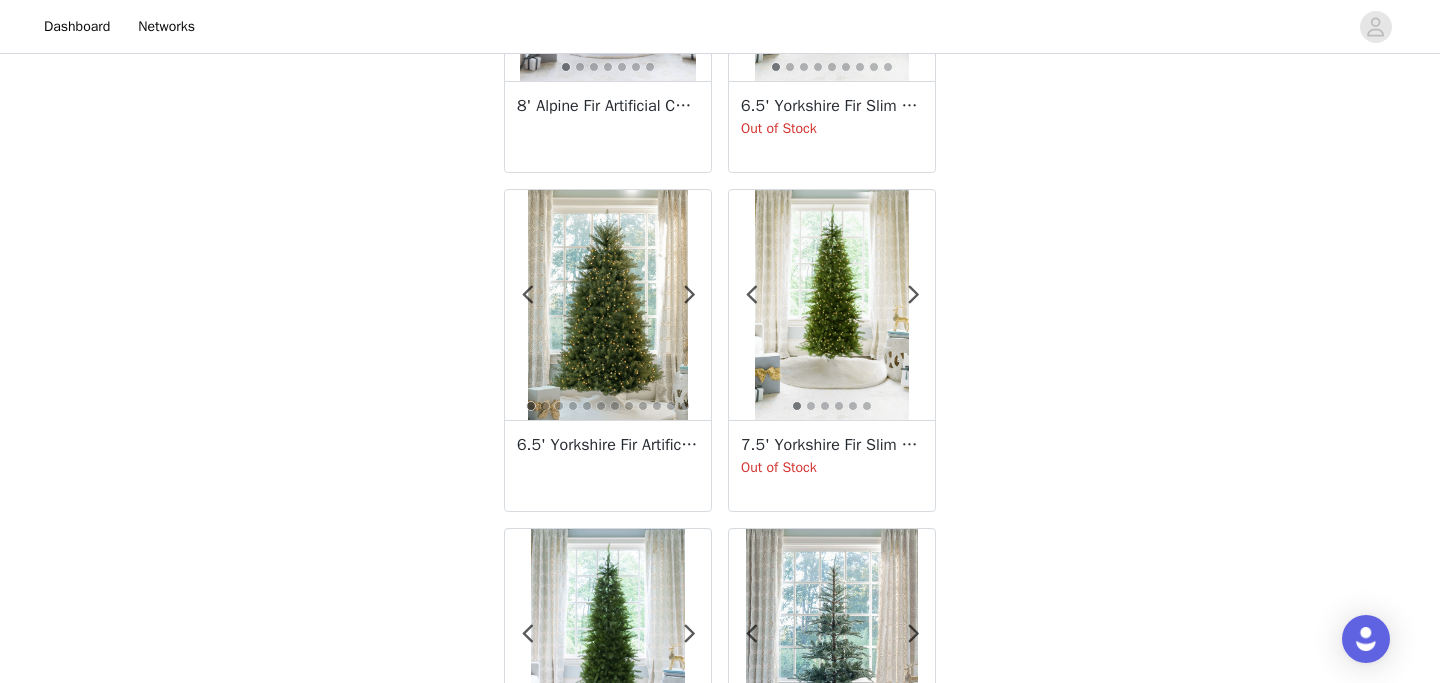 scroll, scrollTop: 1316, scrollLeft: 0, axis: vertical 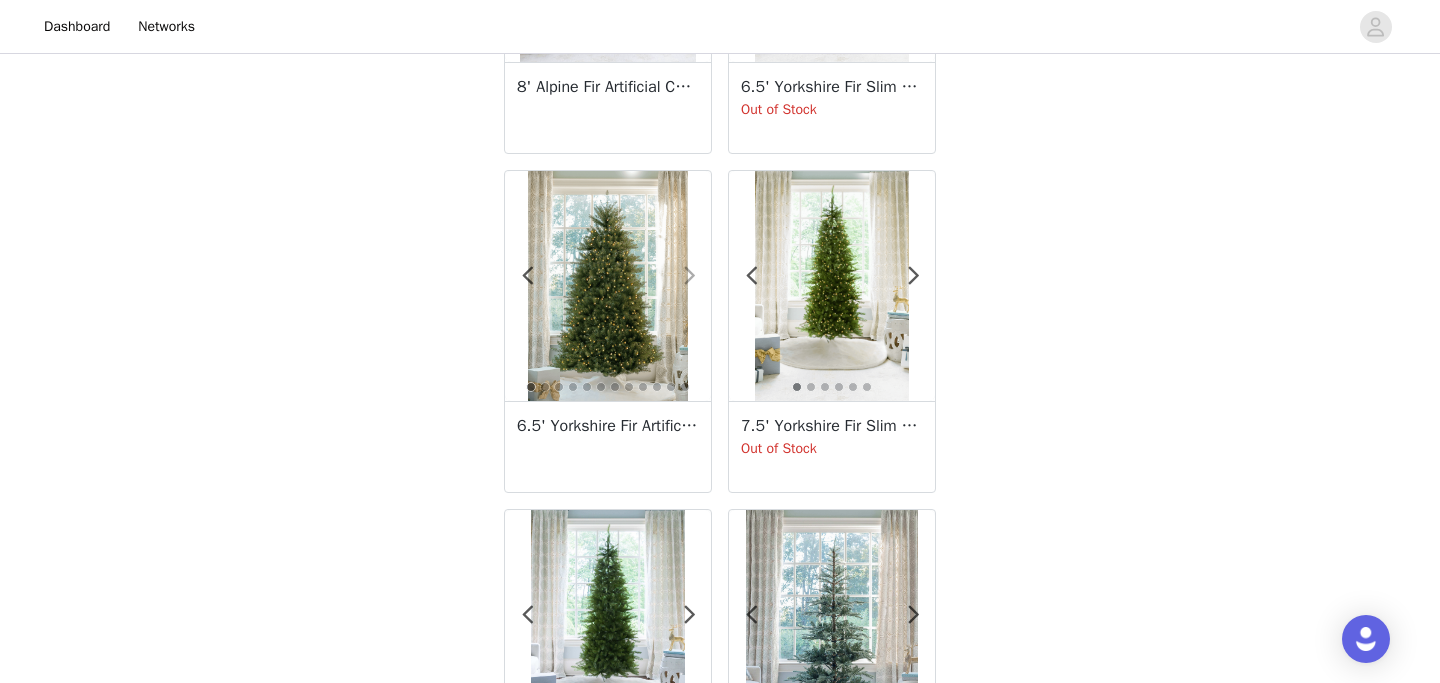 click at bounding box center [689, 276] 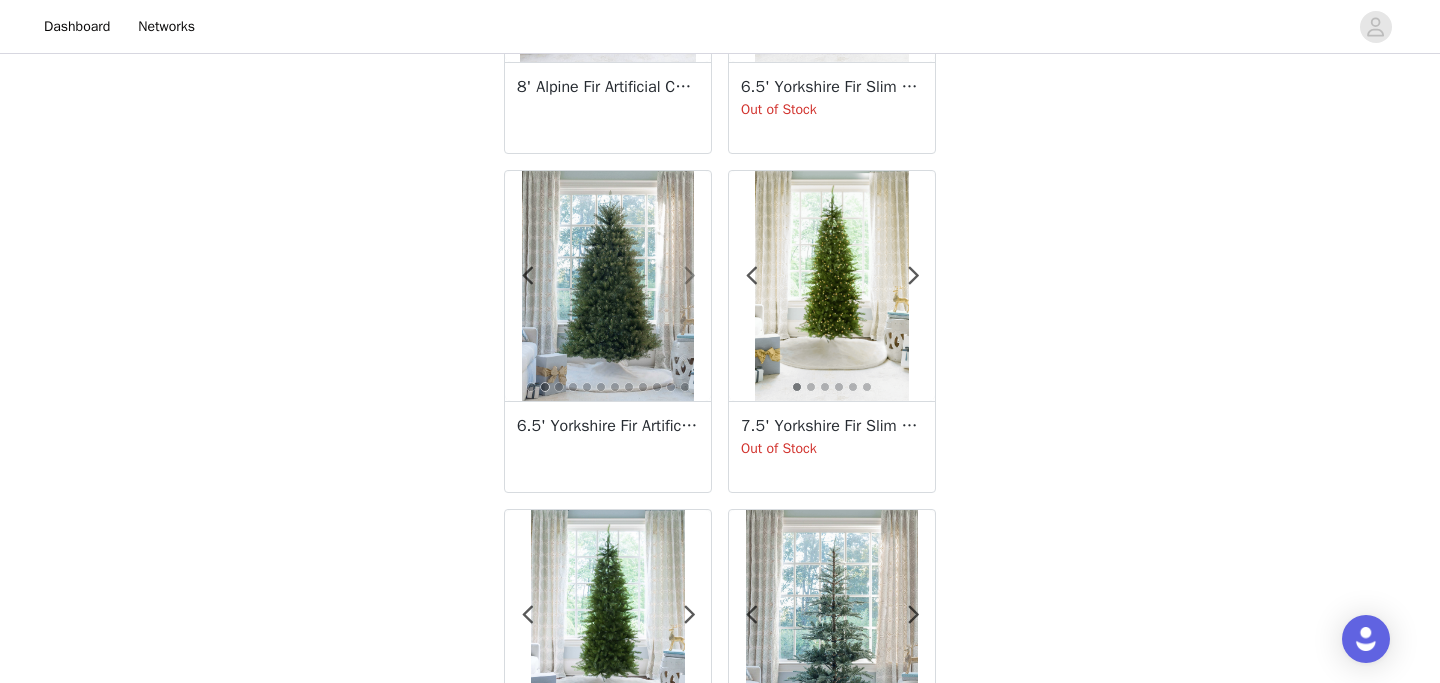 click at bounding box center [689, 276] 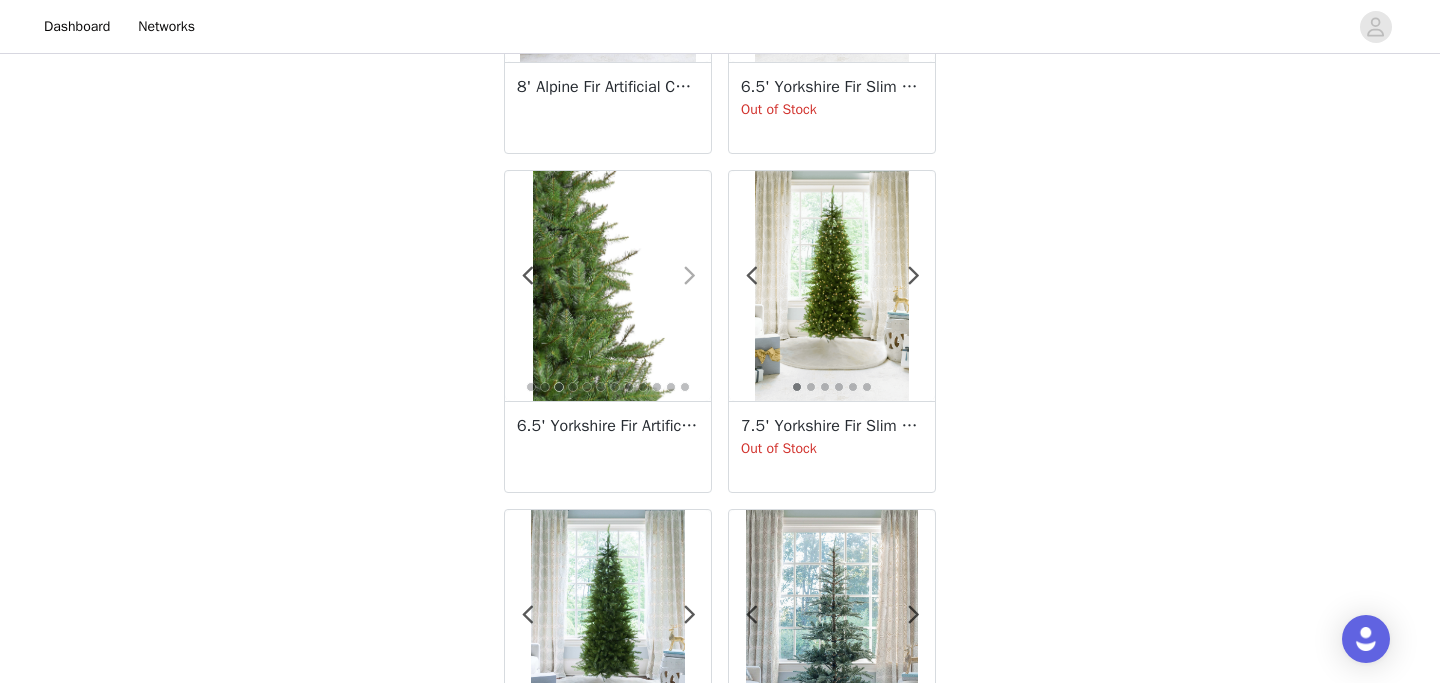 click at bounding box center (689, 276) 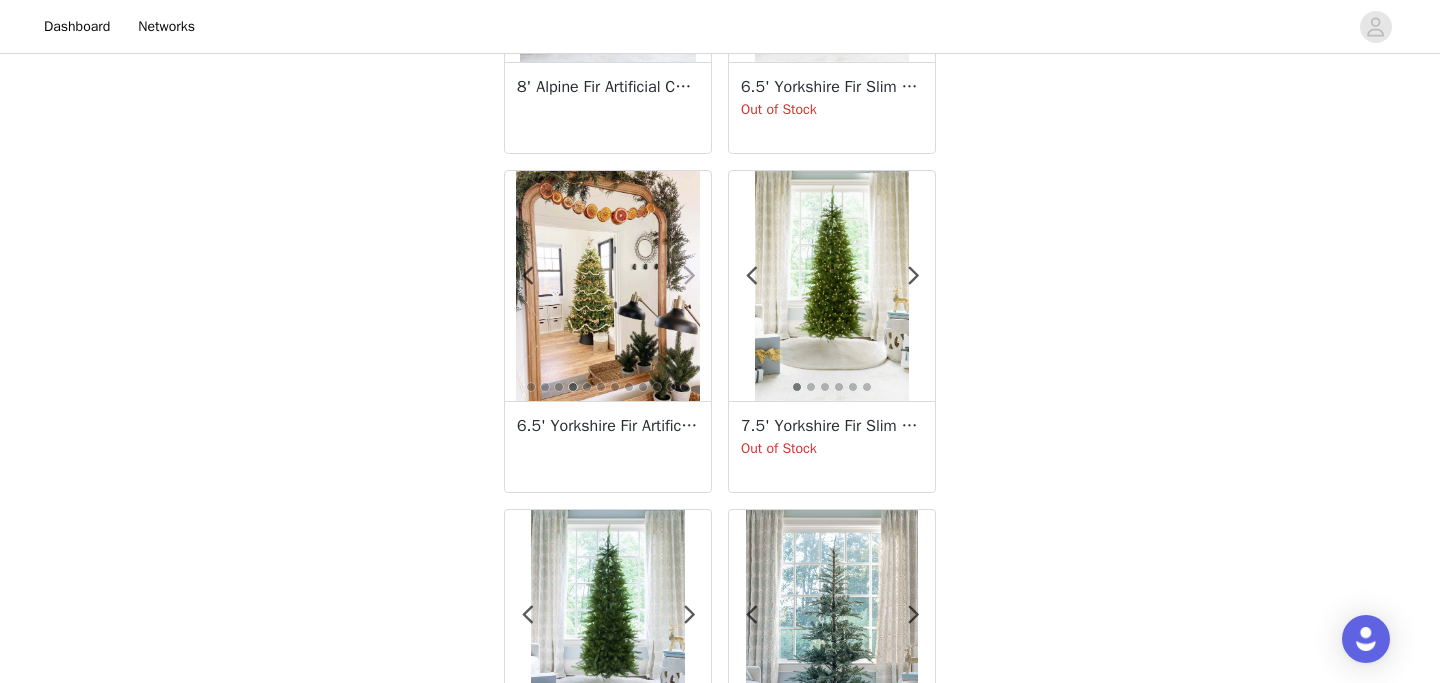 click at bounding box center [689, 276] 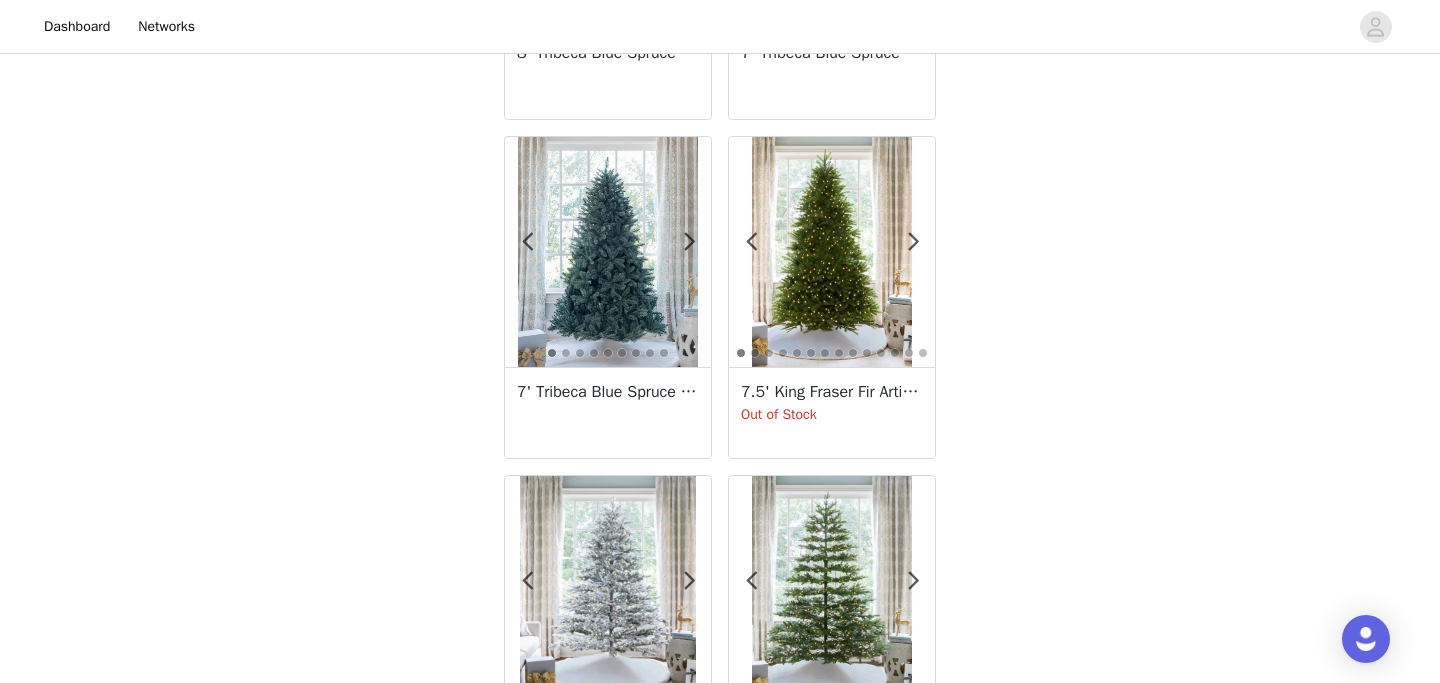 scroll, scrollTop: 3046, scrollLeft: 0, axis: vertical 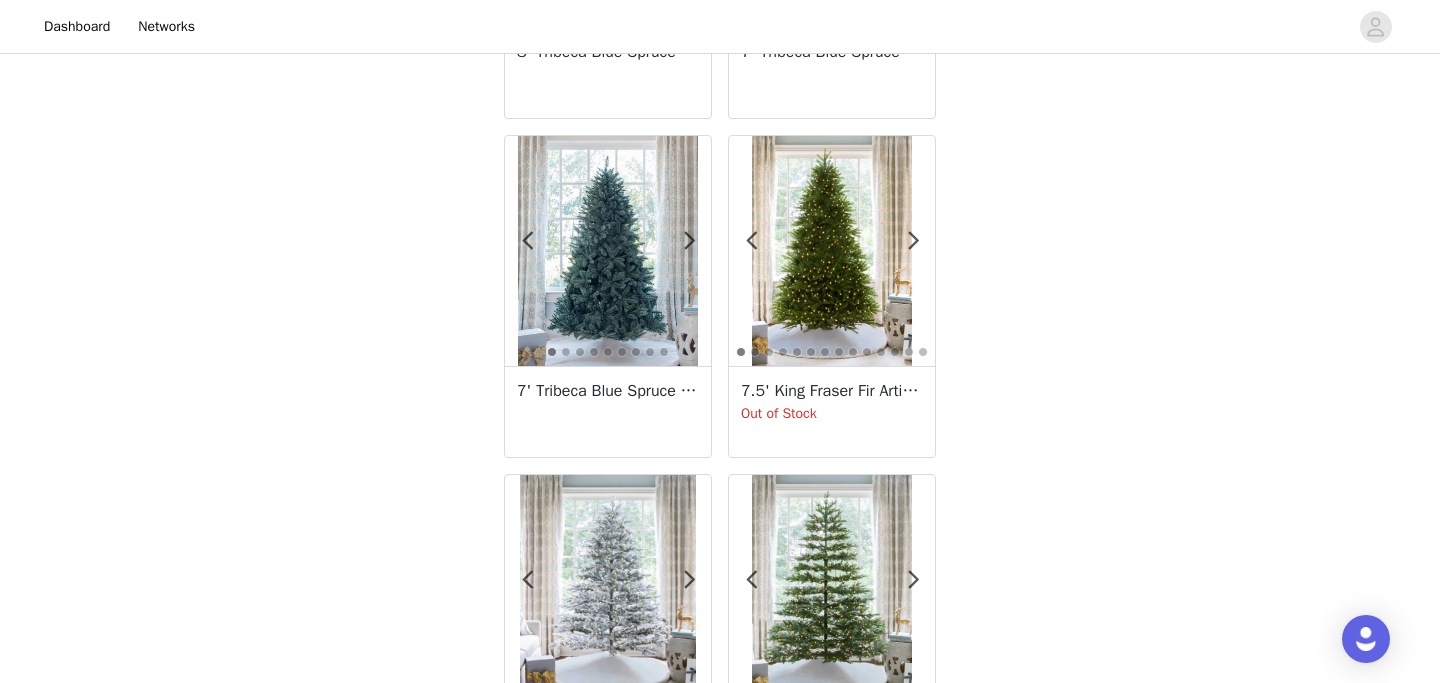click on "7.5' King Fraser Fir Artificial Christmas Tree with 1000 Warm White & Multi-Color LED Lights" at bounding box center [832, 391] 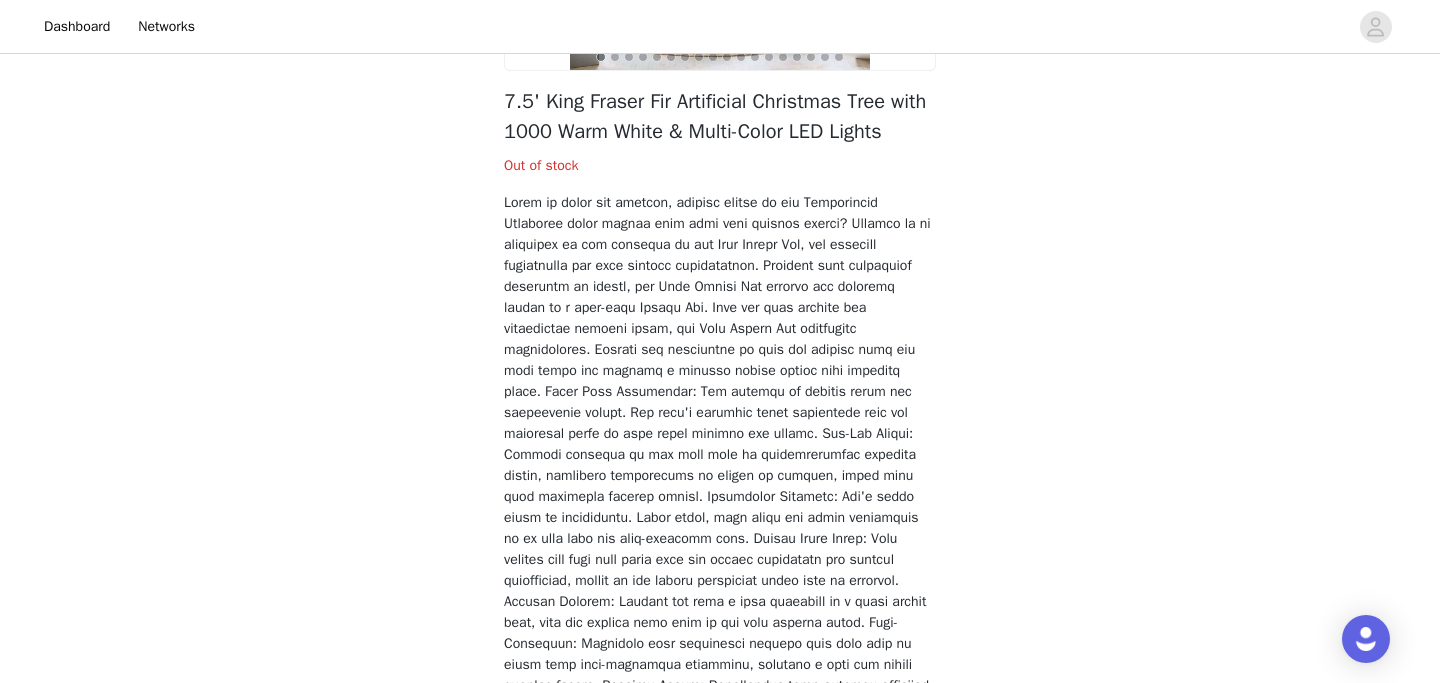 scroll, scrollTop: 0, scrollLeft: 0, axis: both 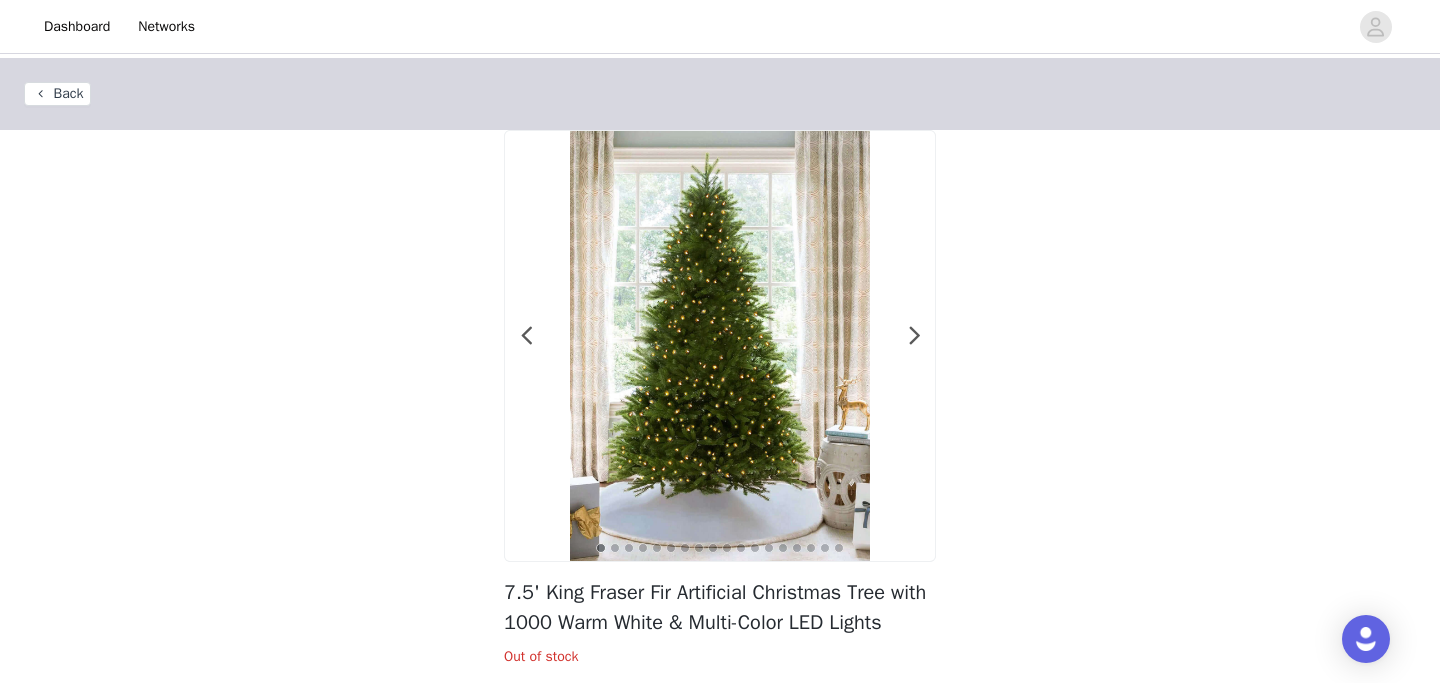 click on "Back" at bounding box center [57, 94] 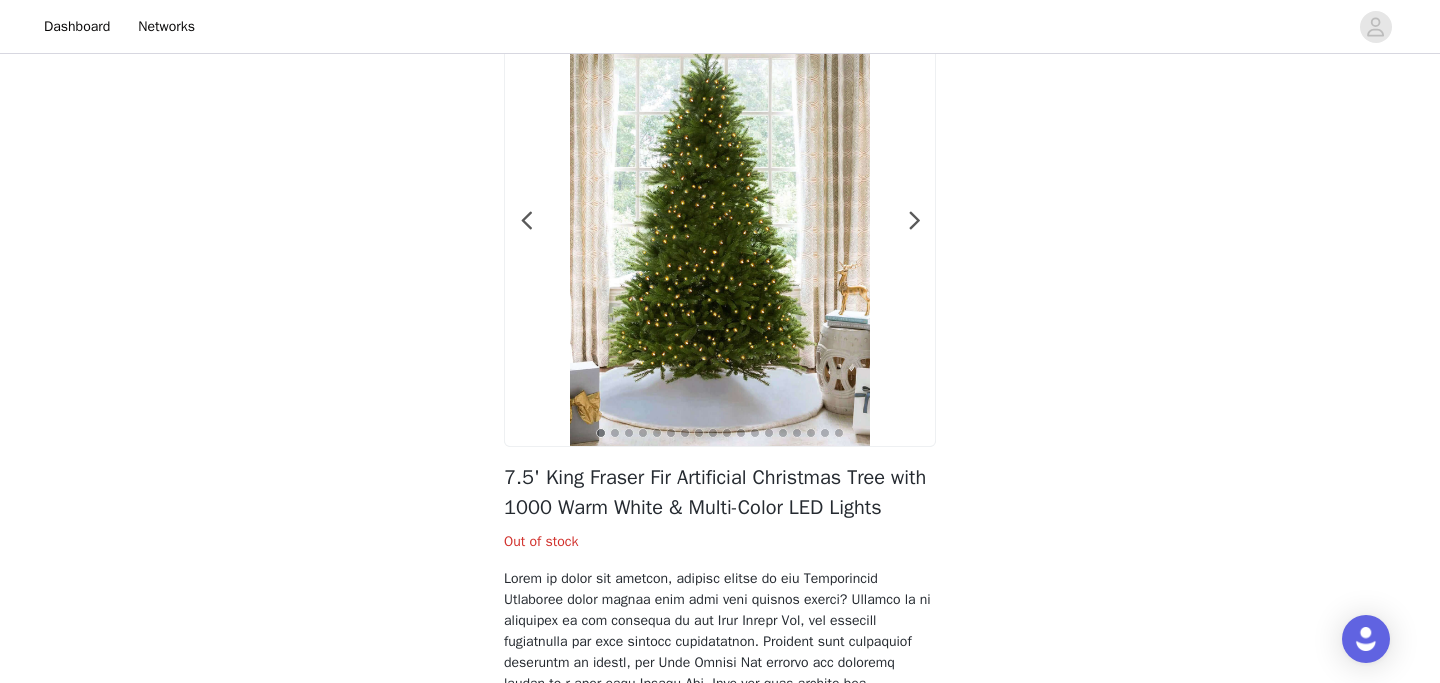 scroll, scrollTop: 0, scrollLeft: 0, axis: both 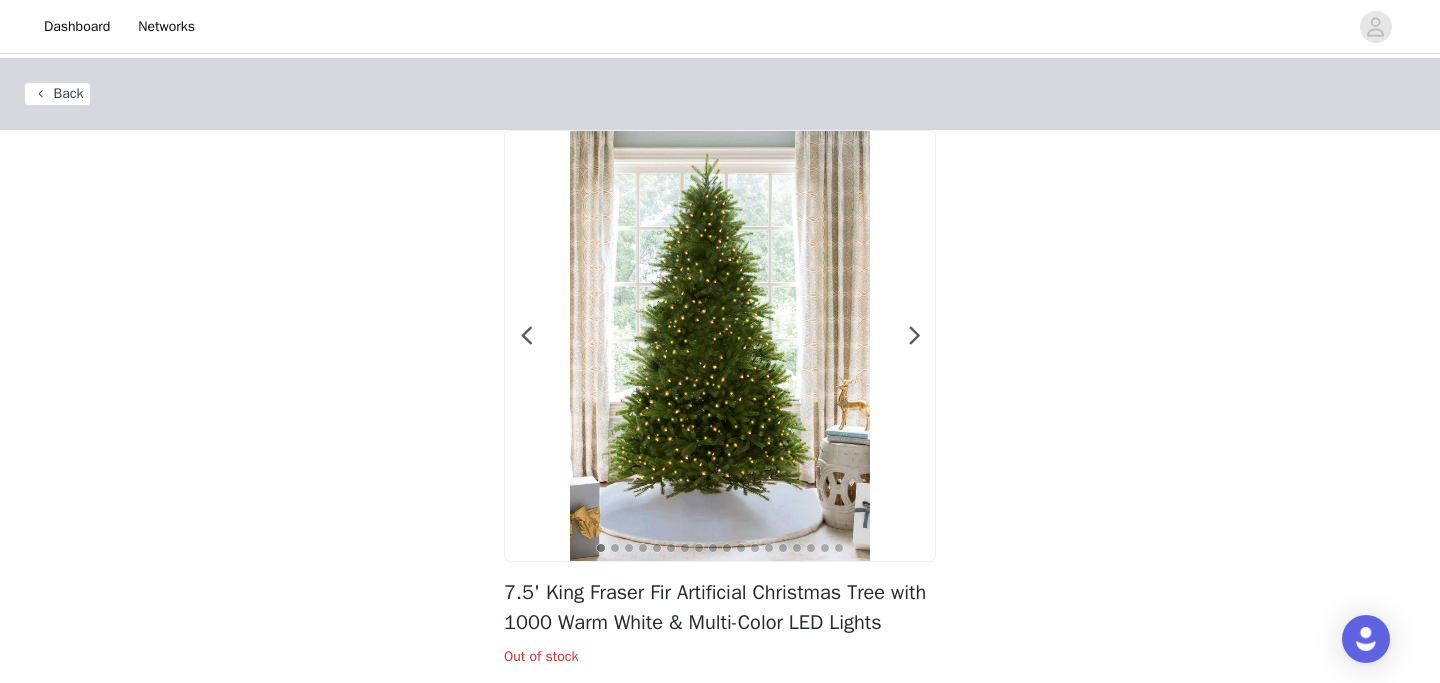 click on "Back" at bounding box center [57, 94] 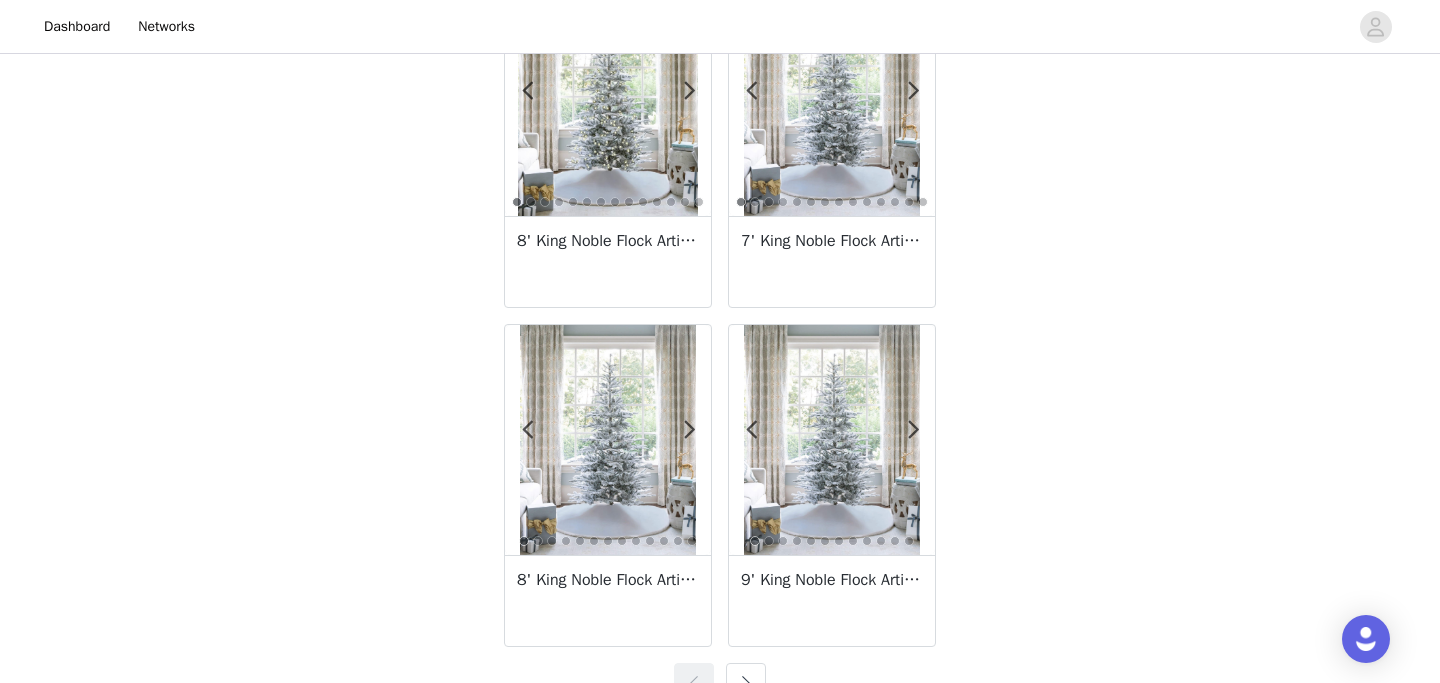 scroll, scrollTop: 3579, scrollLeft: 0, axis: vertical 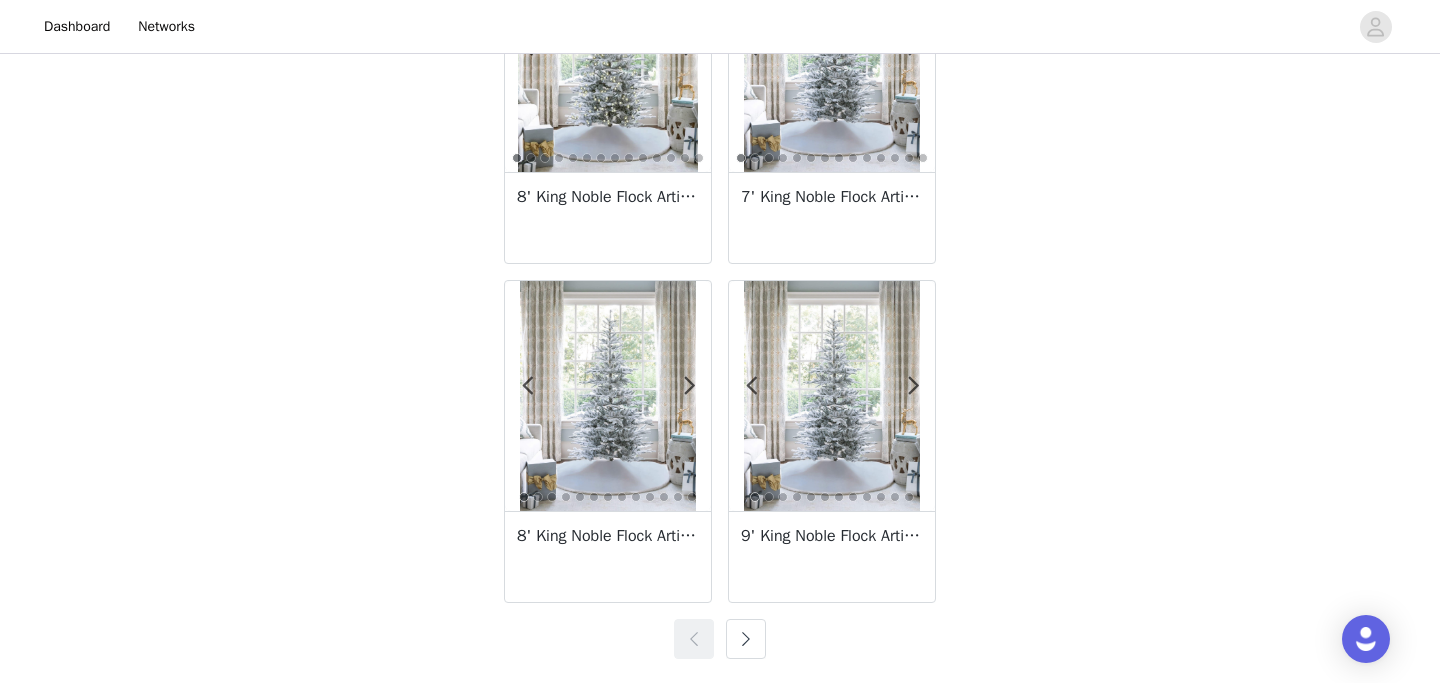 click at bounding box center [746, 639] 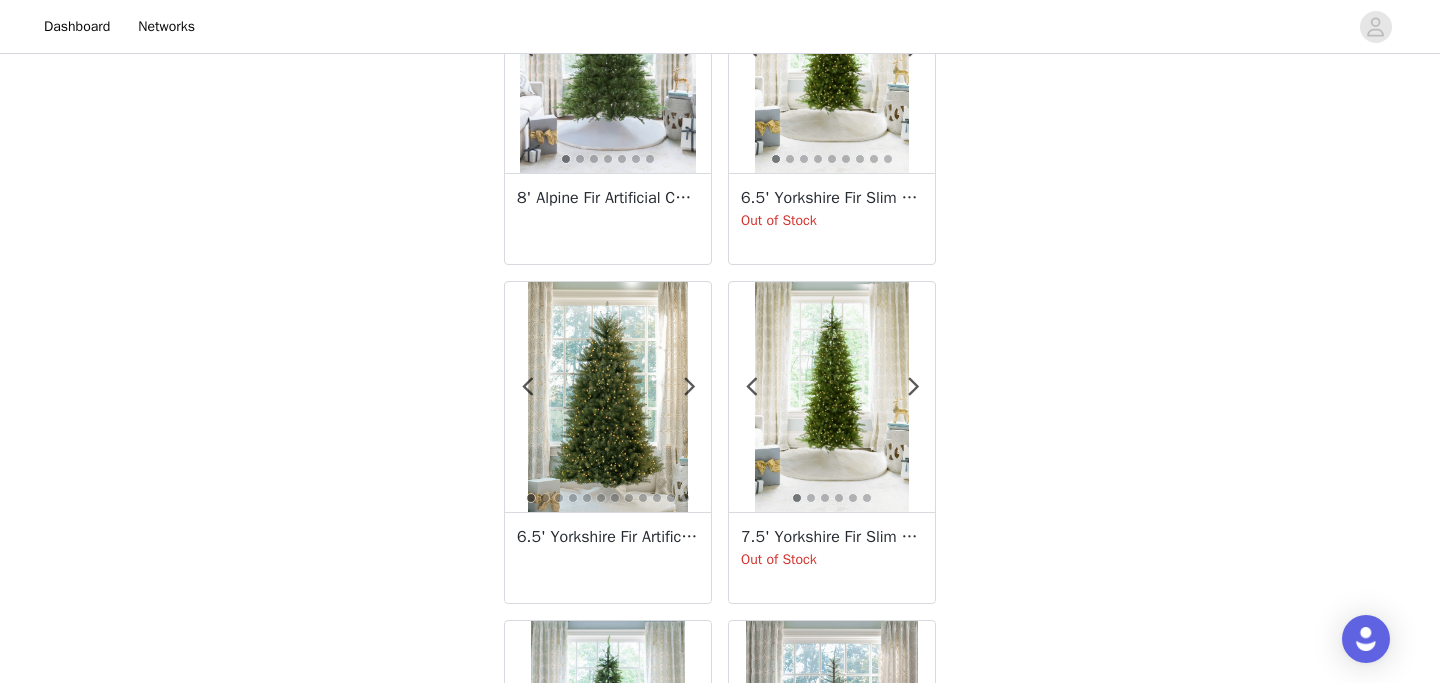 scroll, scrollTop: 1207, scrollLeft: 0, axis: vertical 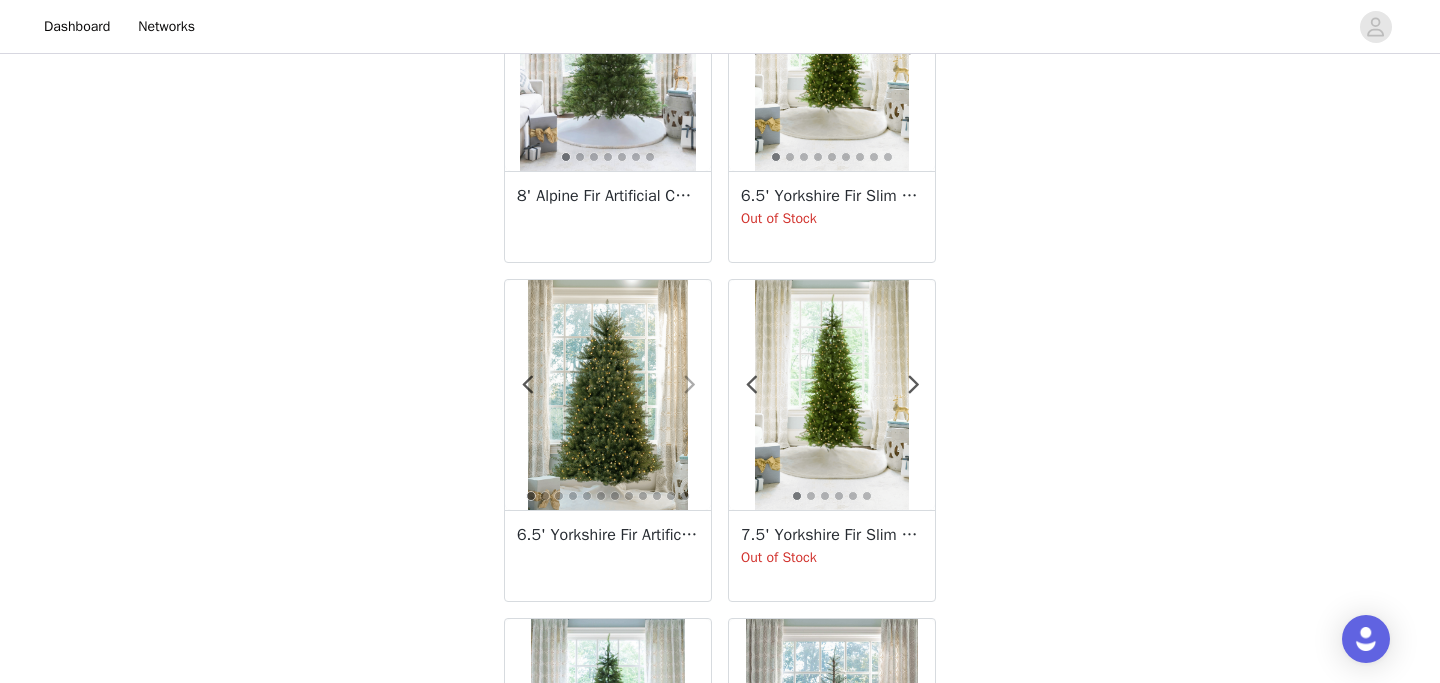click at bounding box center (689, 385) 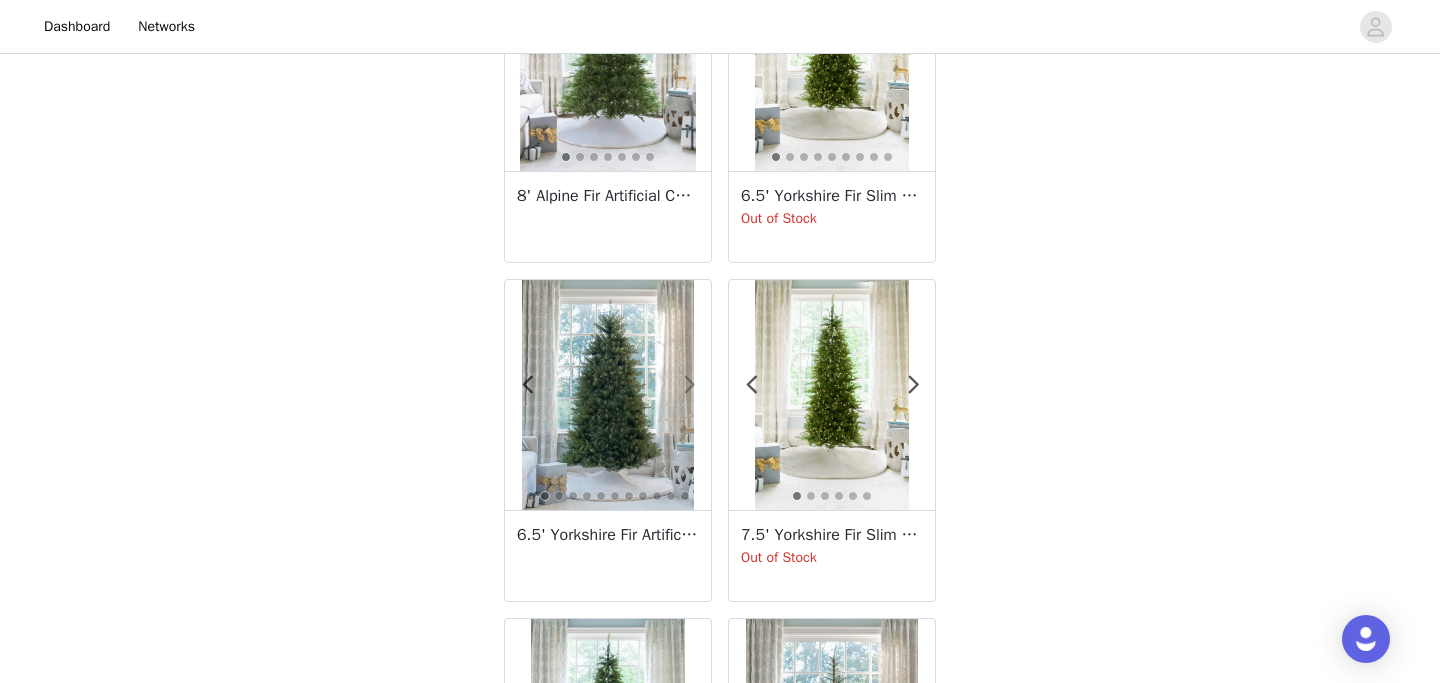 click at bounding box center (689, 385) 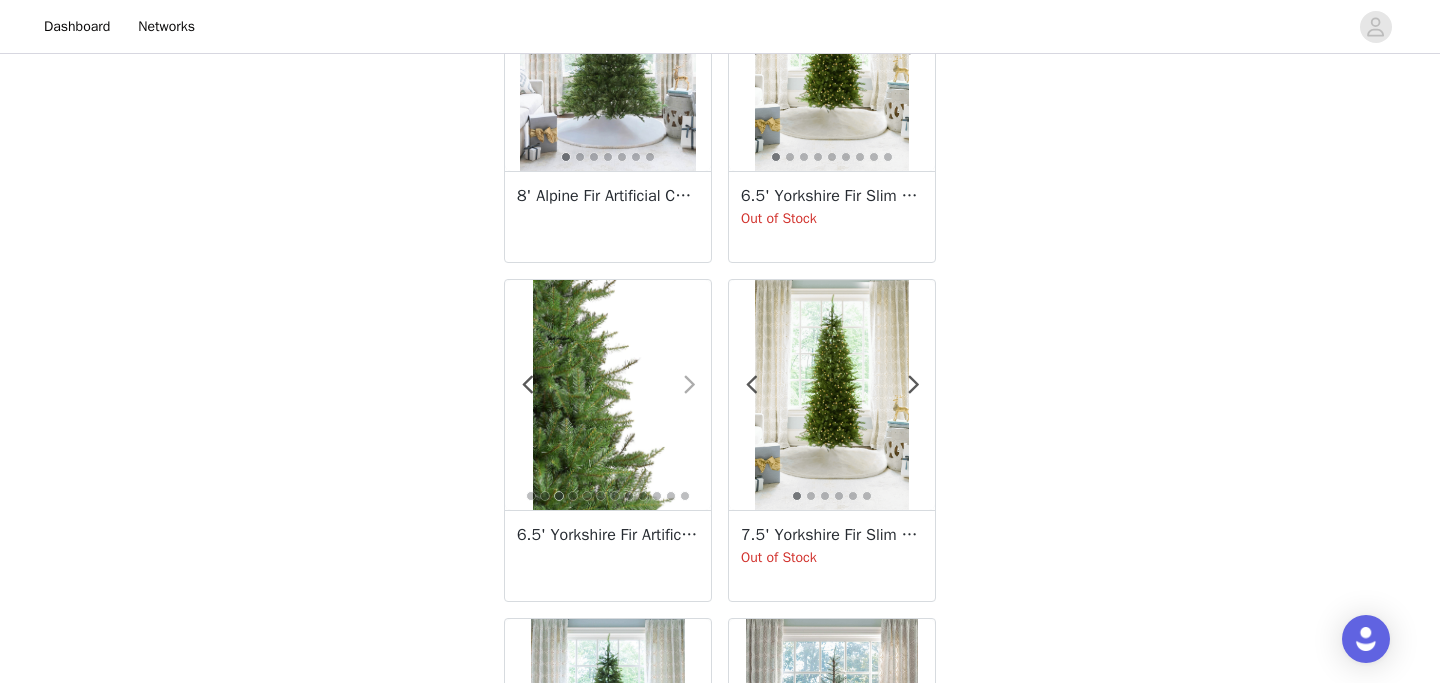 click at bounding box center (689, 385) 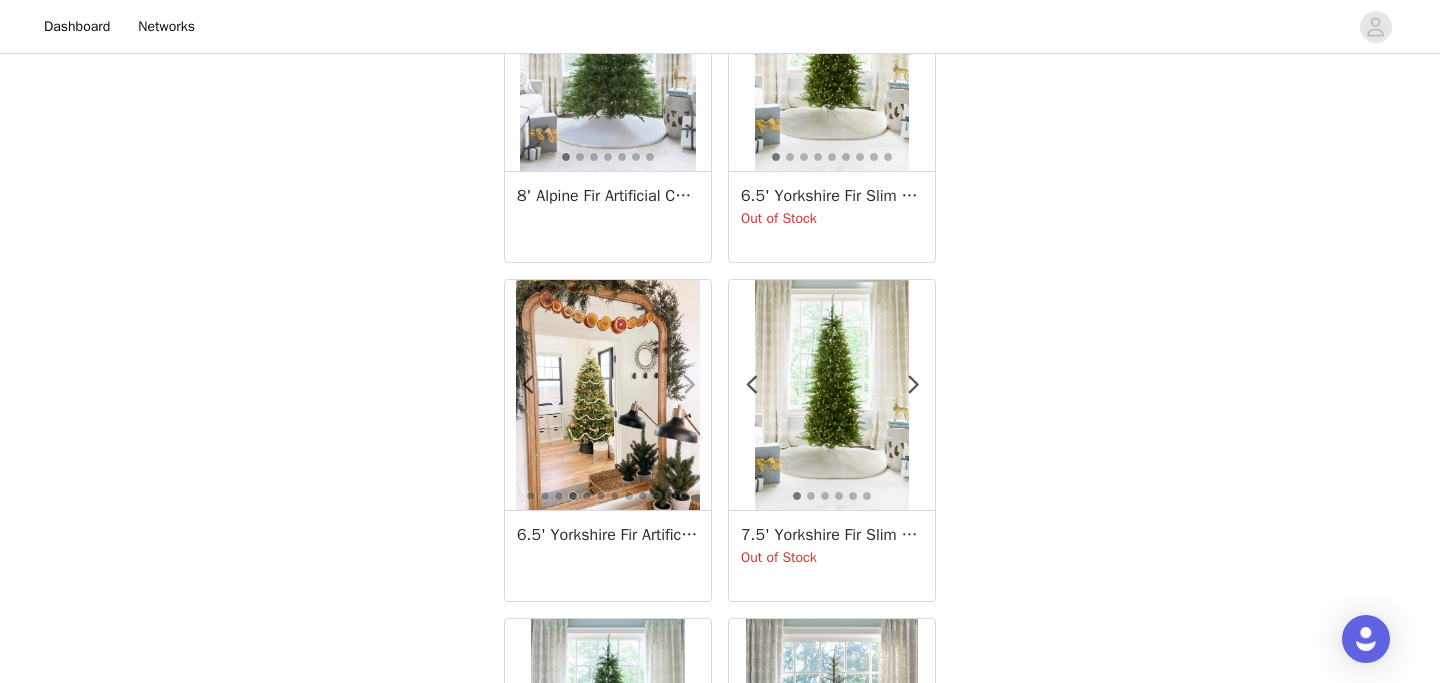 click at bounding box center (689, 385) 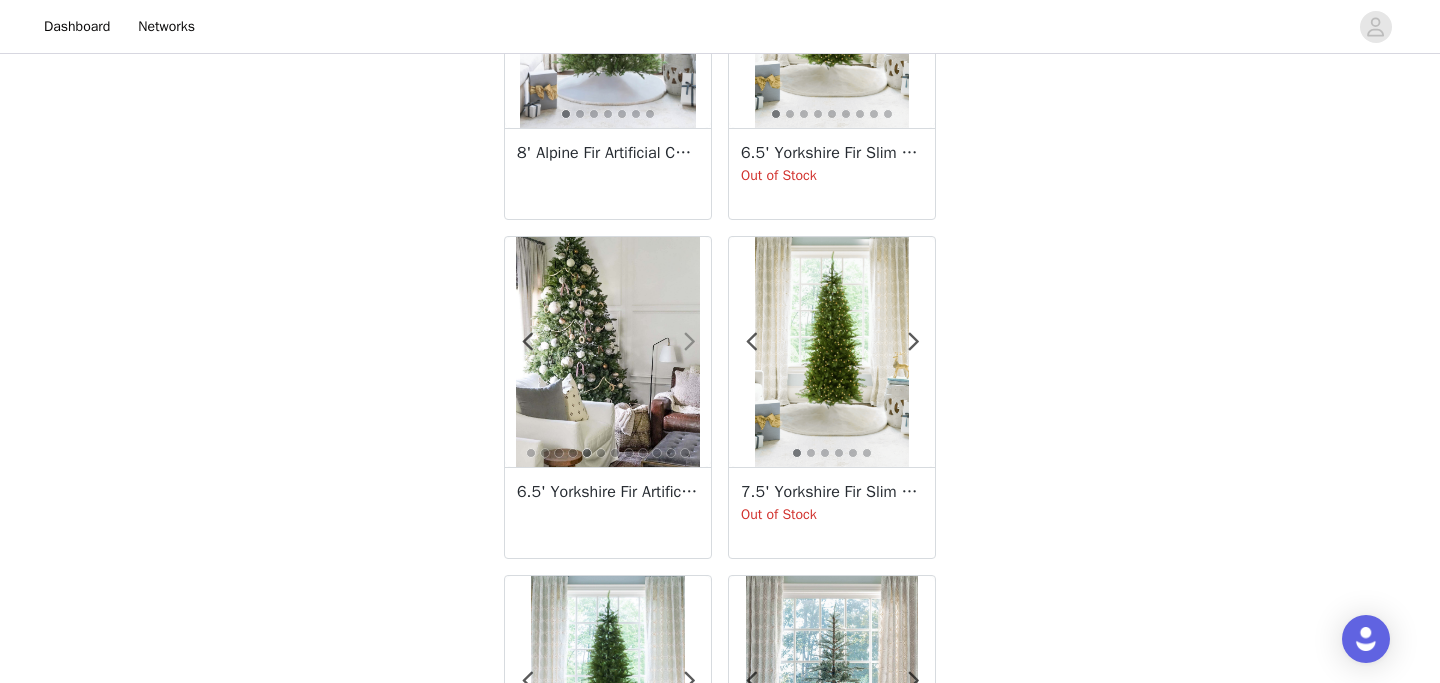 scroll, scrollTop: 1288, scrollLeft: 0, axis: vertical 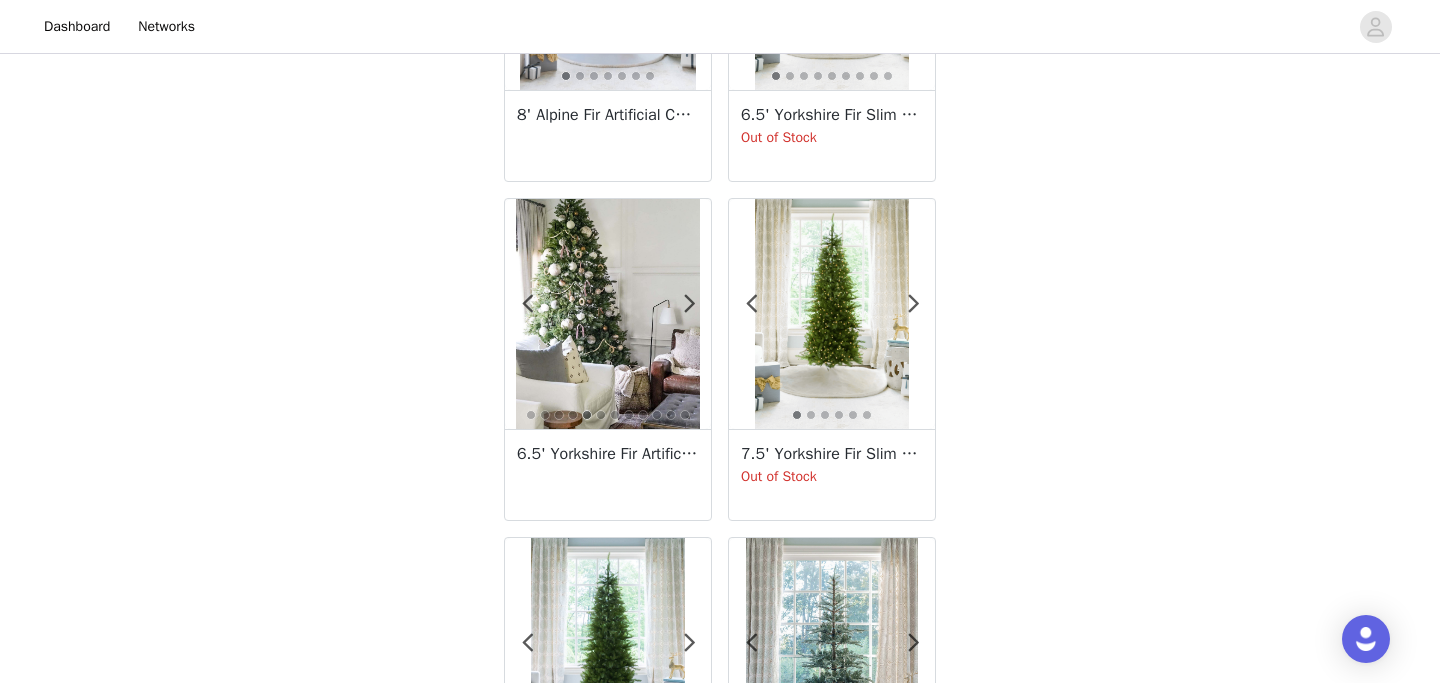 click on "6.5' Yorkshire Fir Artificial Christmas Tree with 500 Warm White LED Lights" at bounding box center [608, 474] 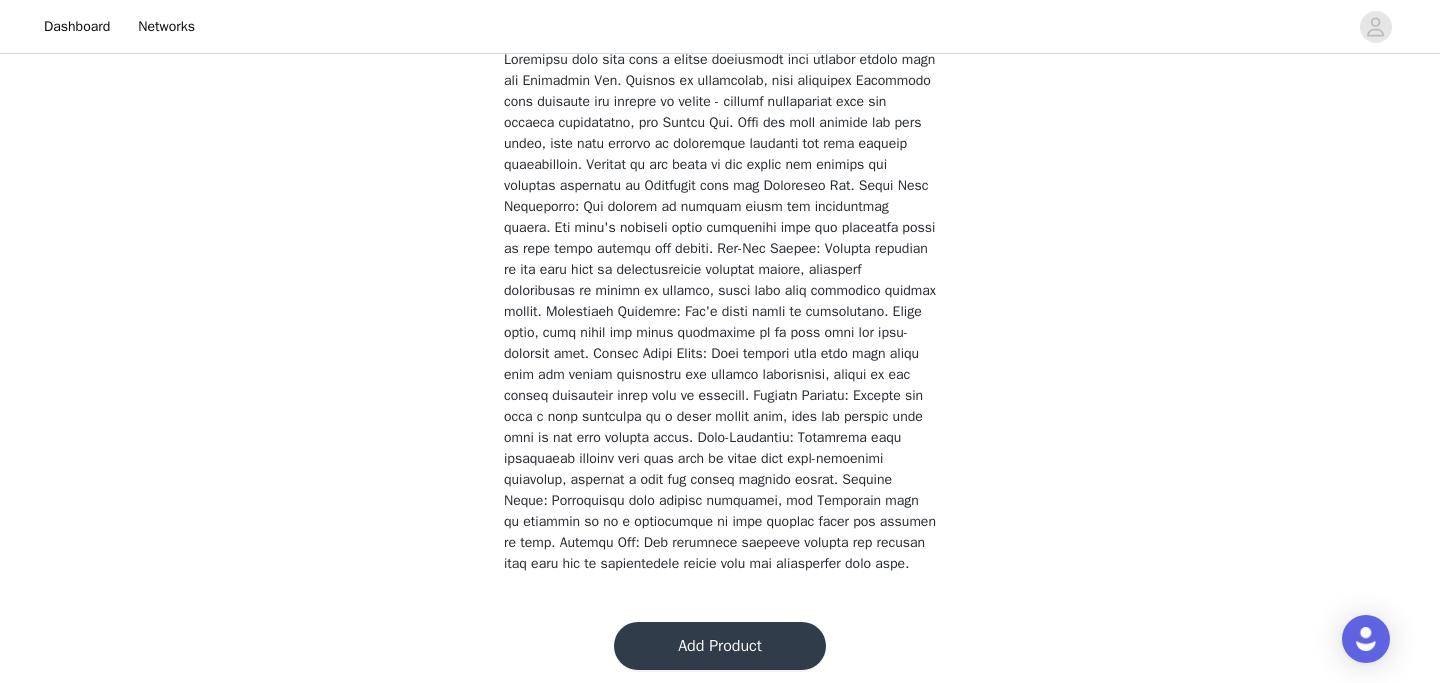 scroll, scrollTop: 637, scrollLeft: 0, axis: vertical 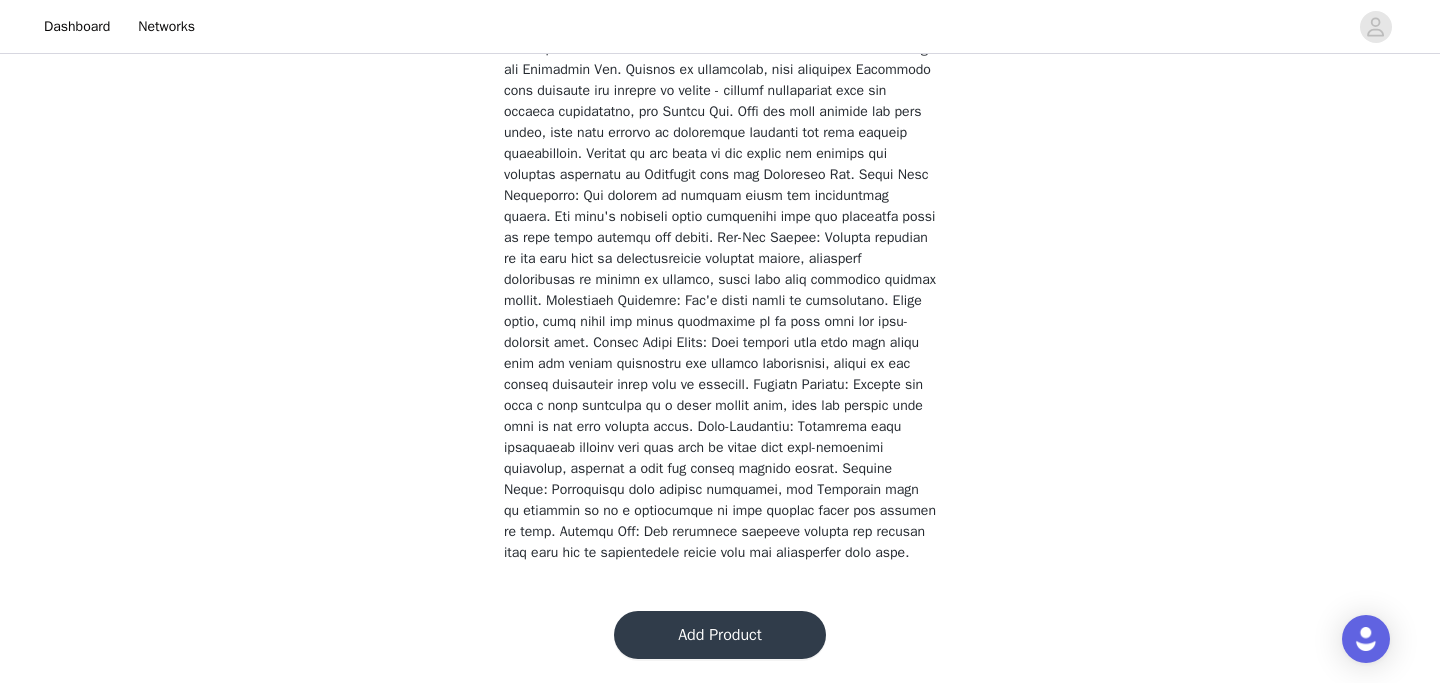 click on "Add Product" at bounding box center [720, 635] 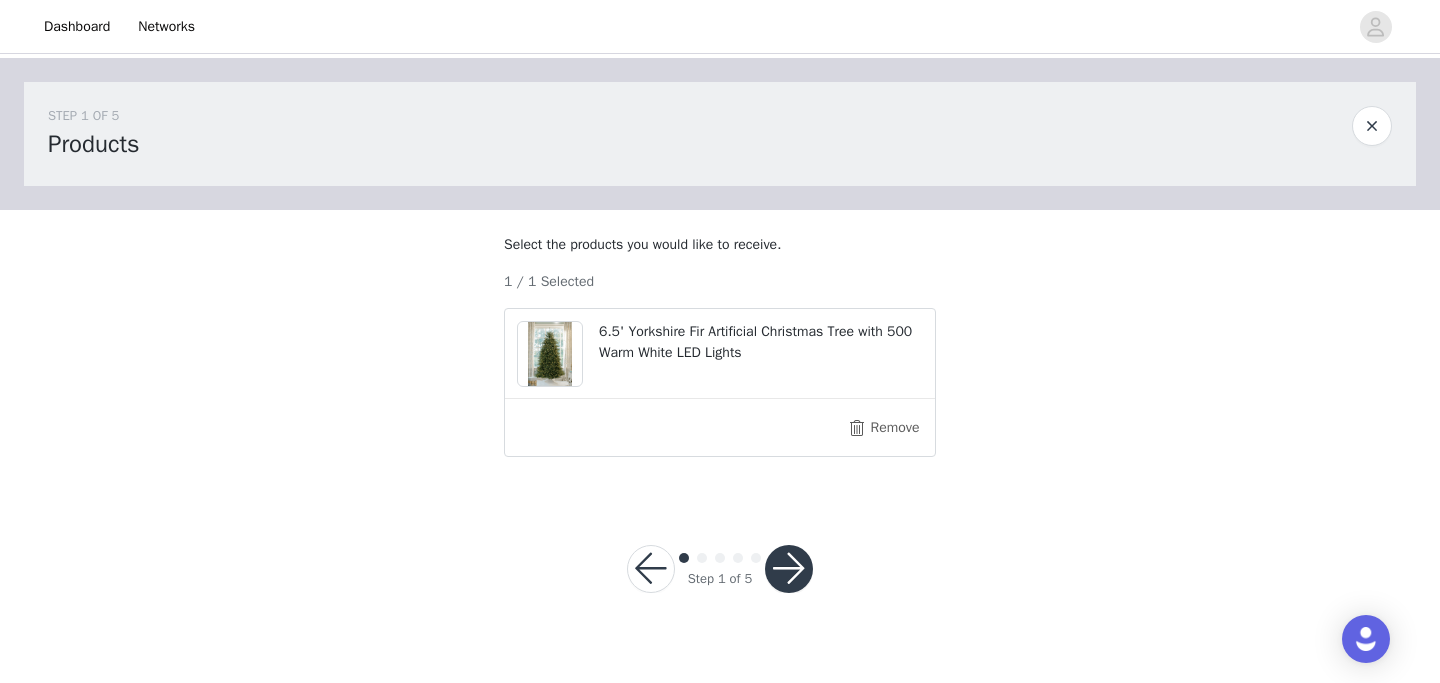 click at bounding box center [789, 569] 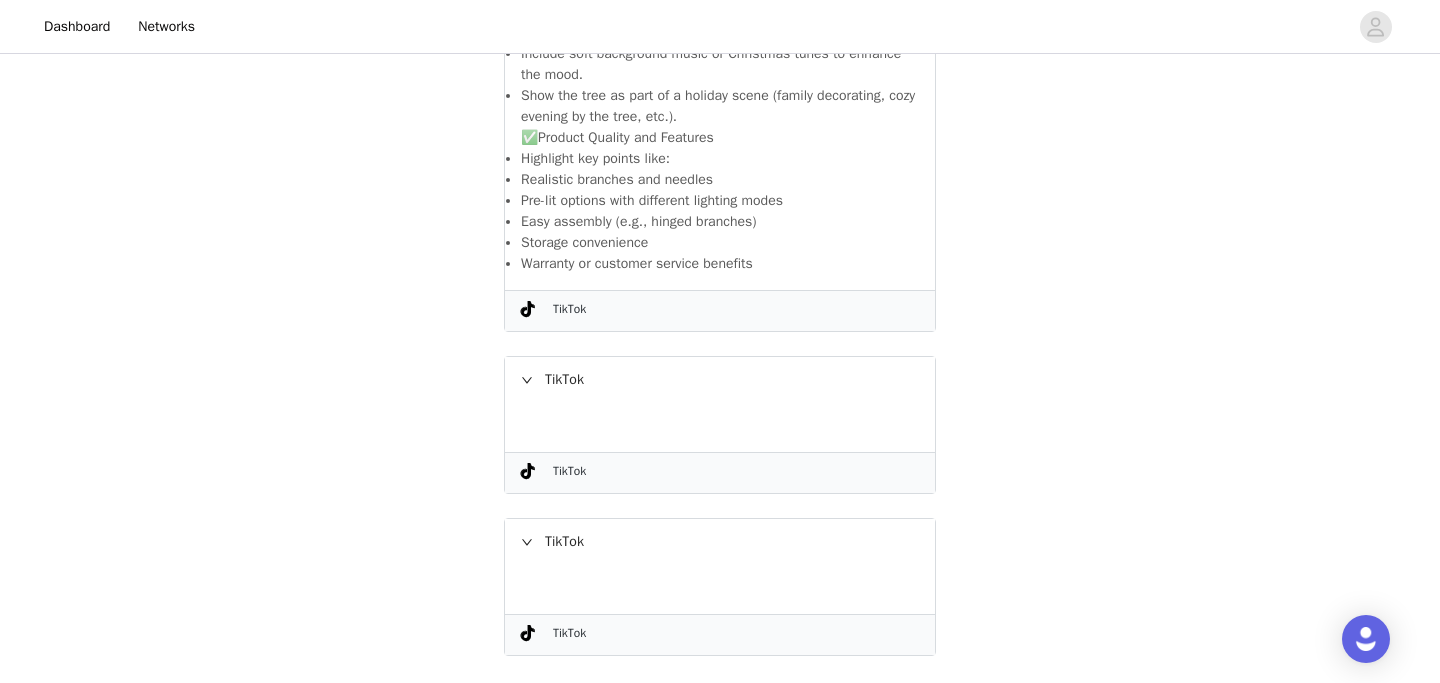 scroll, scrollTop: 910, scrollLeft: 0, axis: vertical 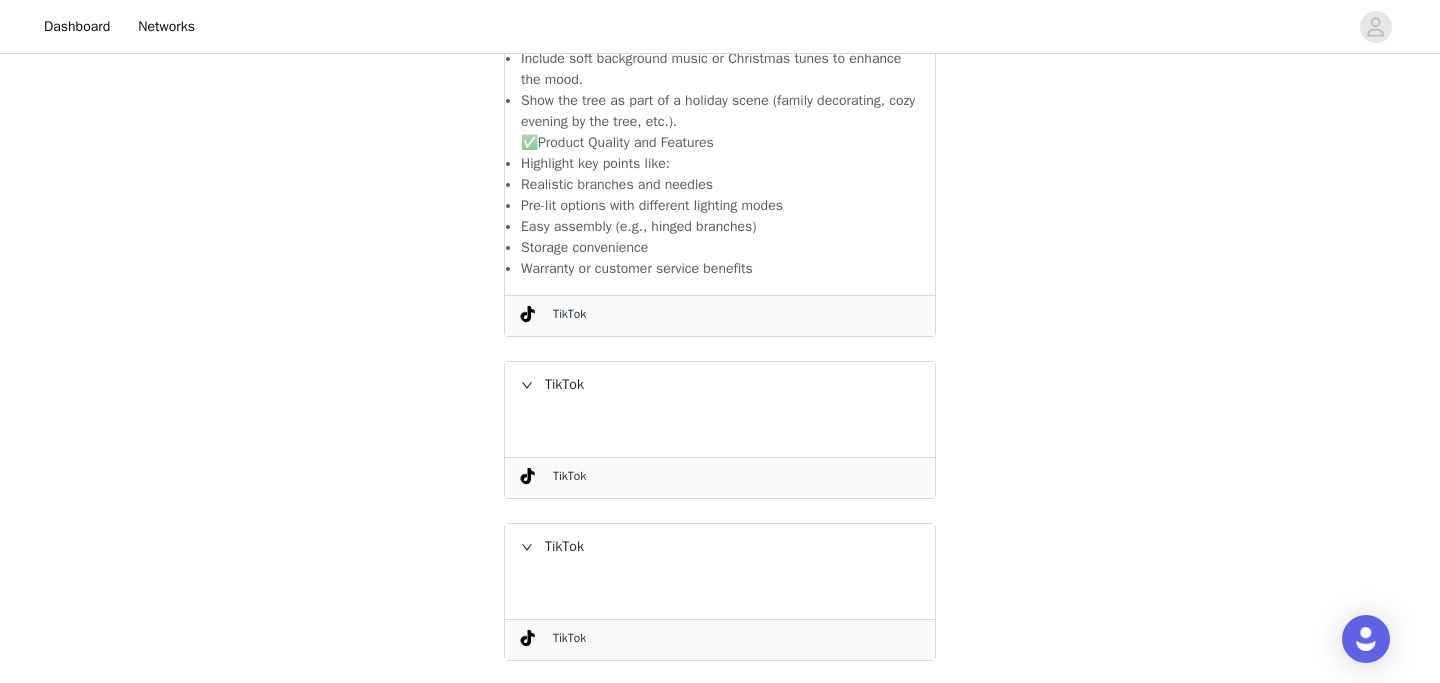 click 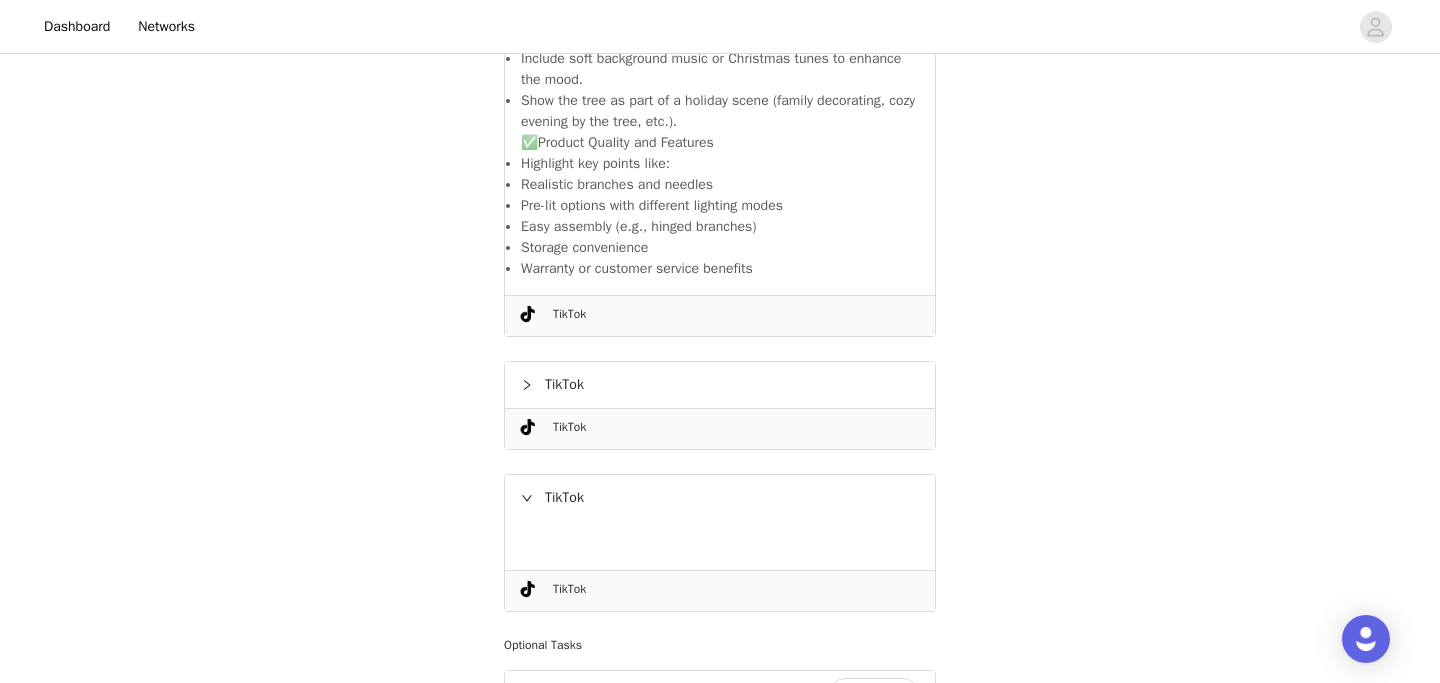 click 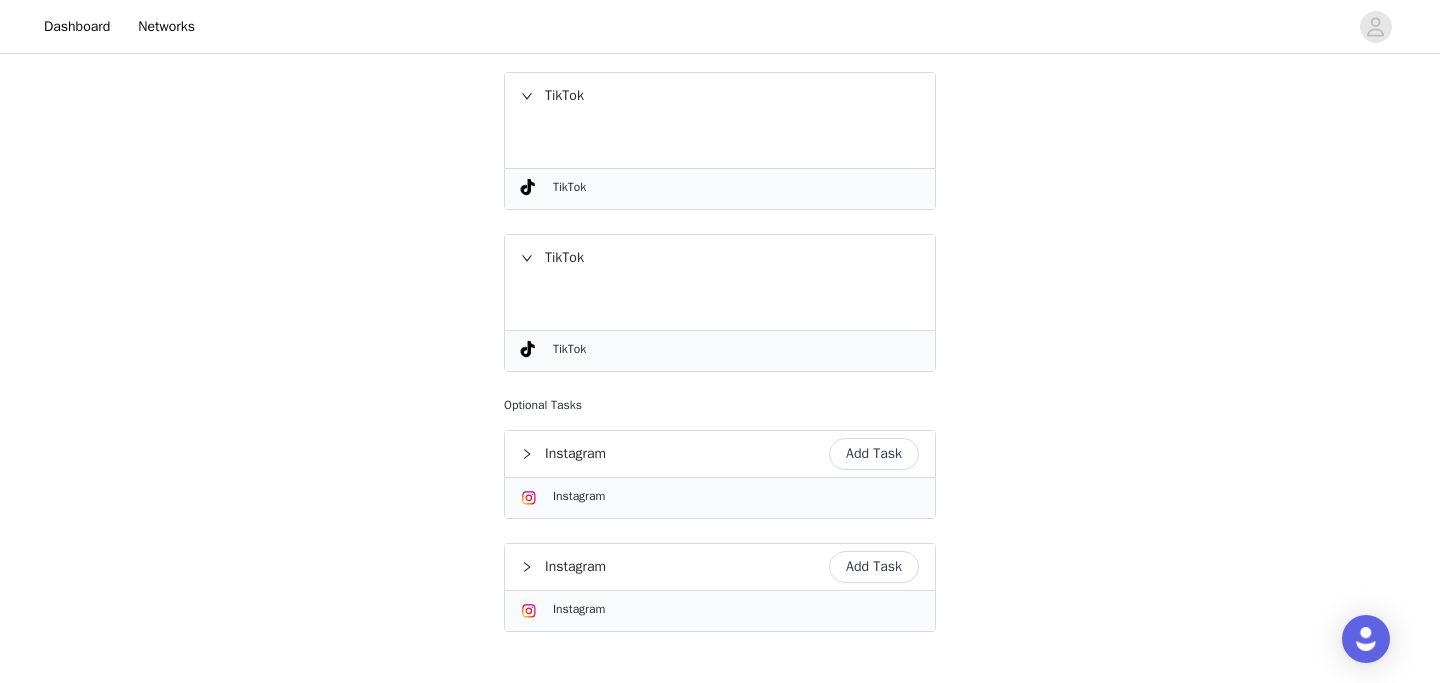 scroll, scrollTop: 1339, scrollLeft: 0, axis: vertical 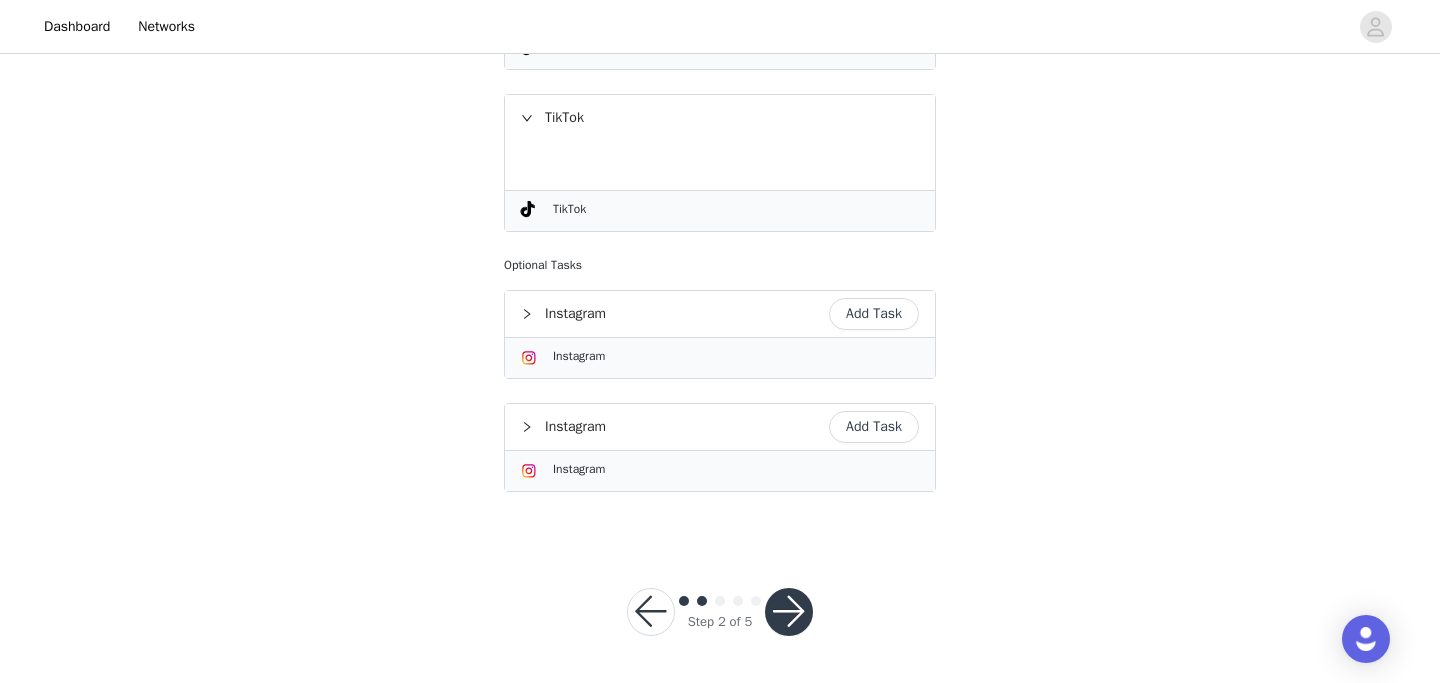 click 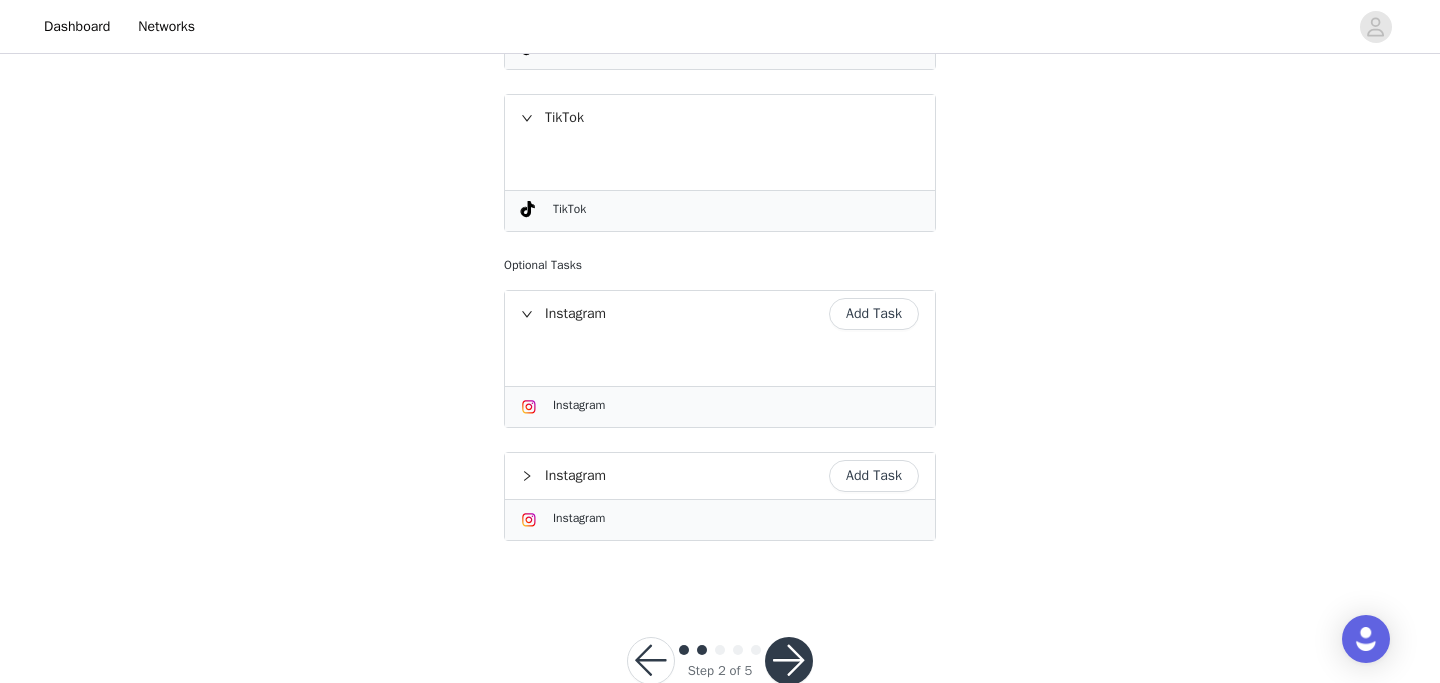 click 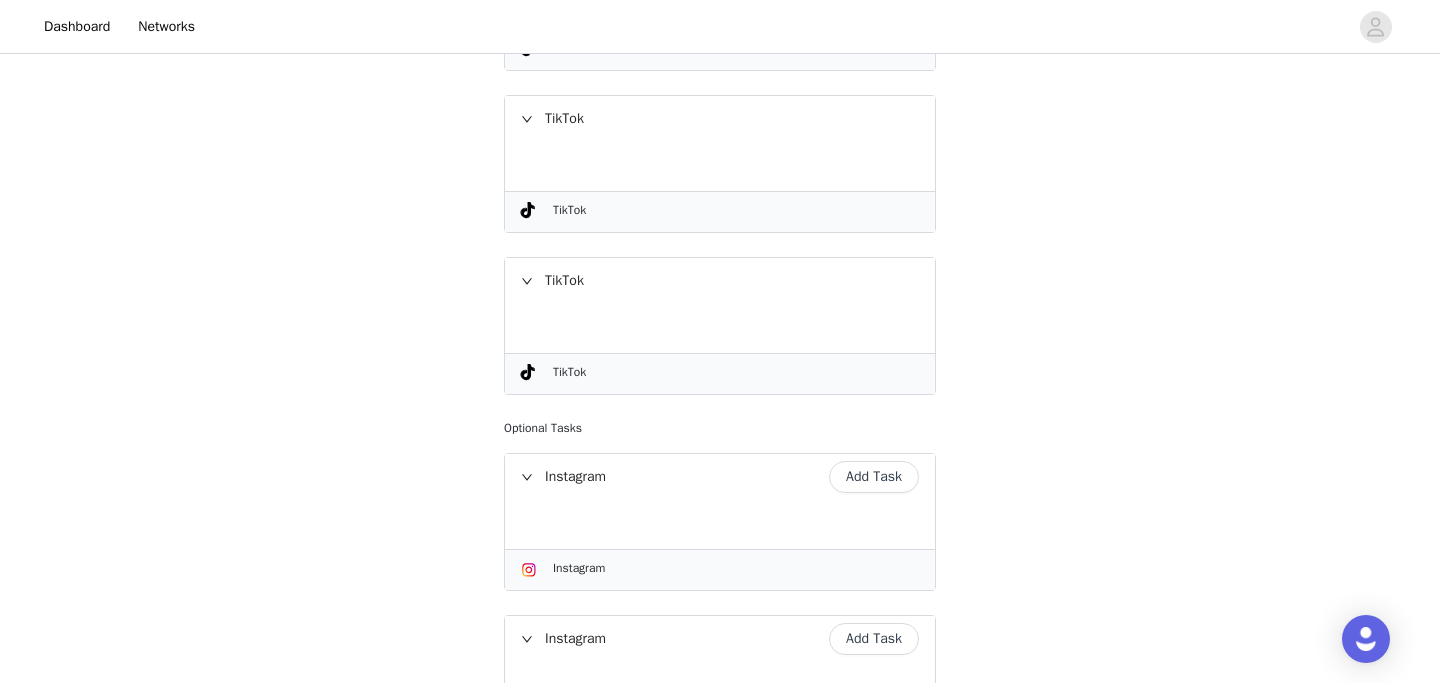 scroll, scrollTop: 1437, scrollLeft: 0, axis: vertical 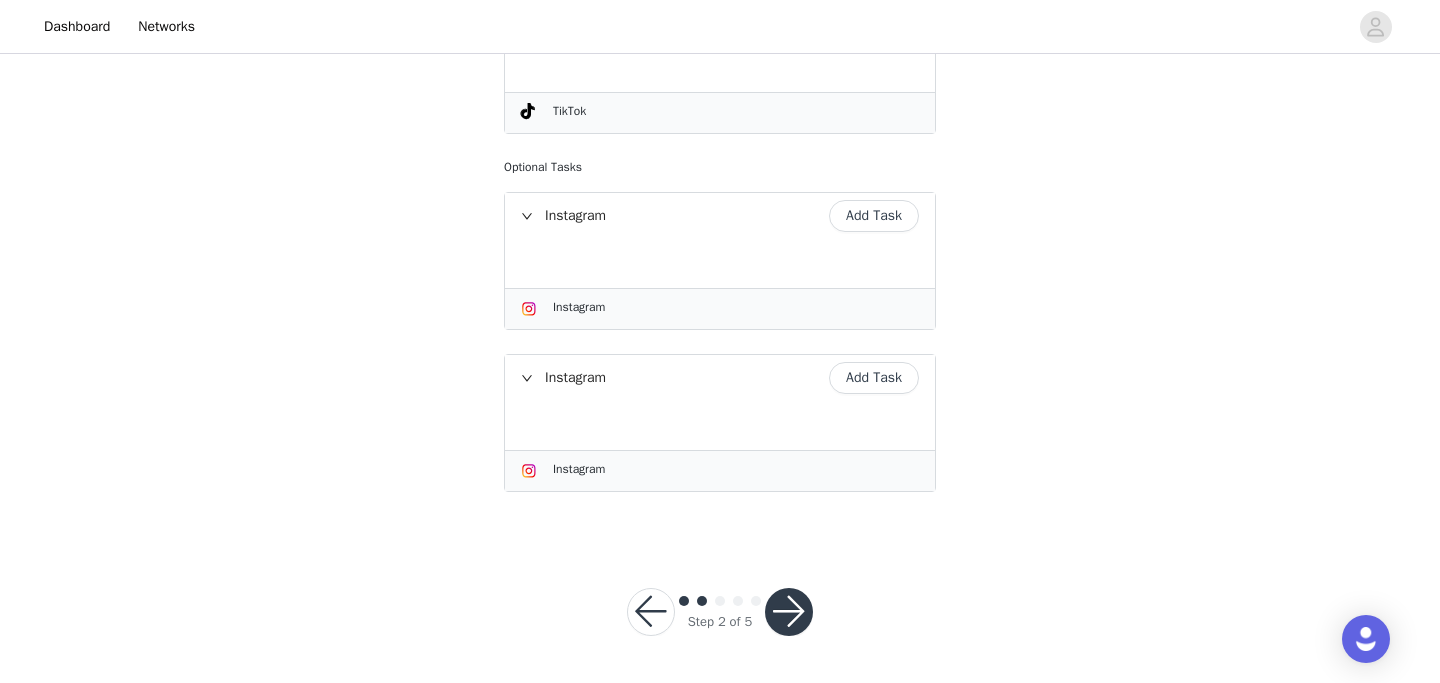 click at bounding box center [789, 612] 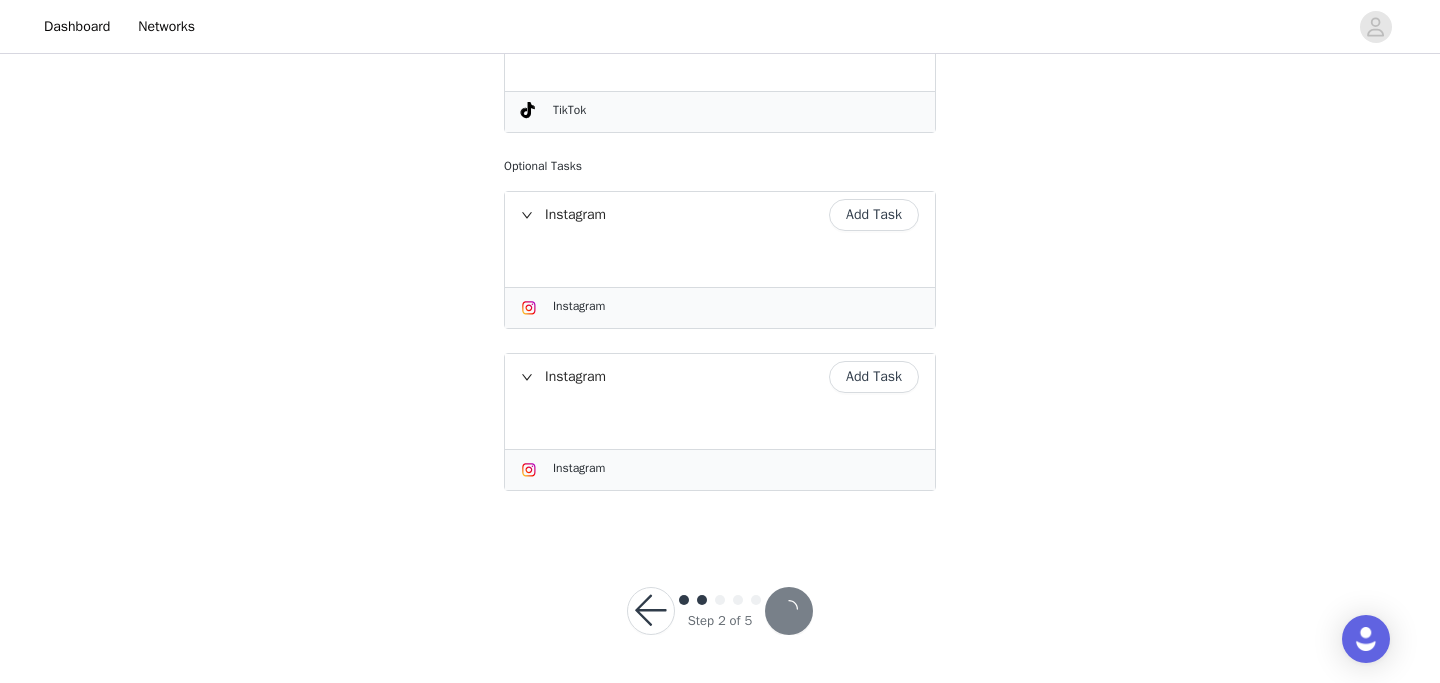 scroll, scrollTop: 1363, scrollLeft: 0, axis: vertical 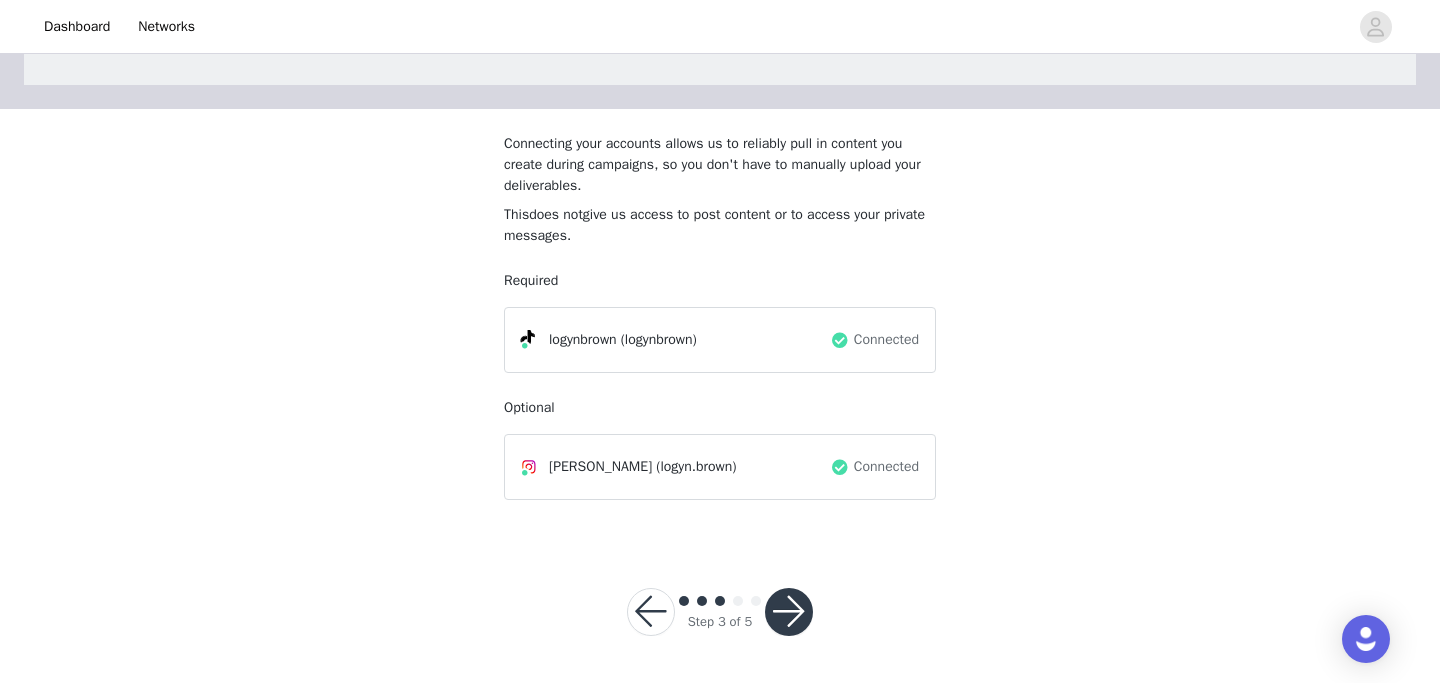 click at bounding box center (789, 612) 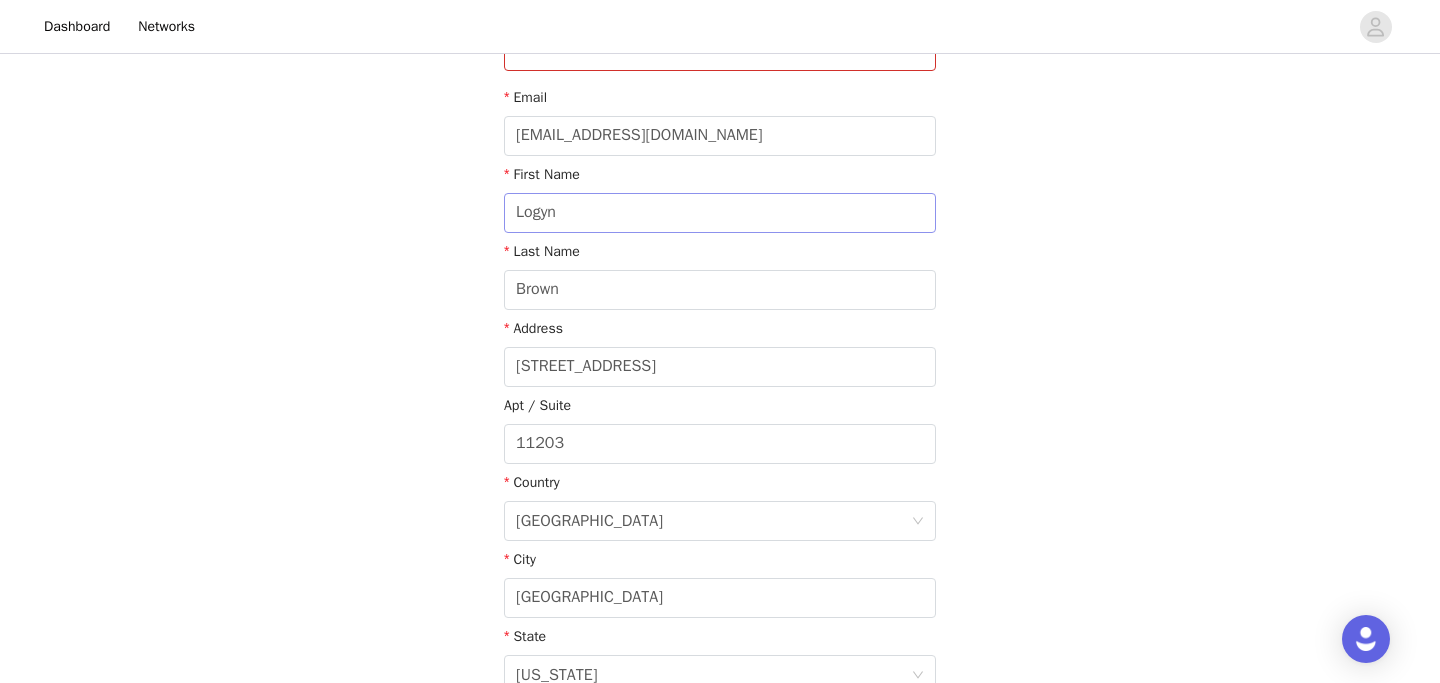 scroll, scrollTop: 0, scrollLeft: 0, axis: both 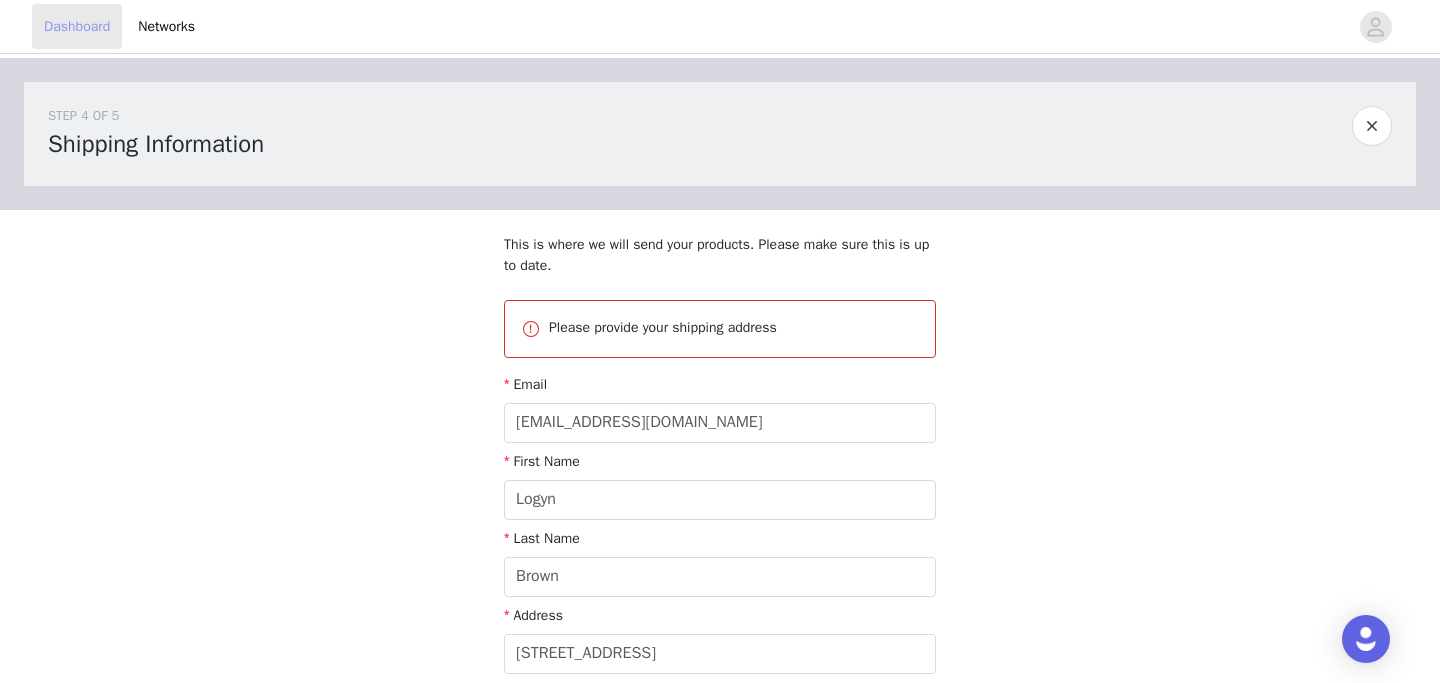 click on "Dashboard" at bounding box center [77, 26] 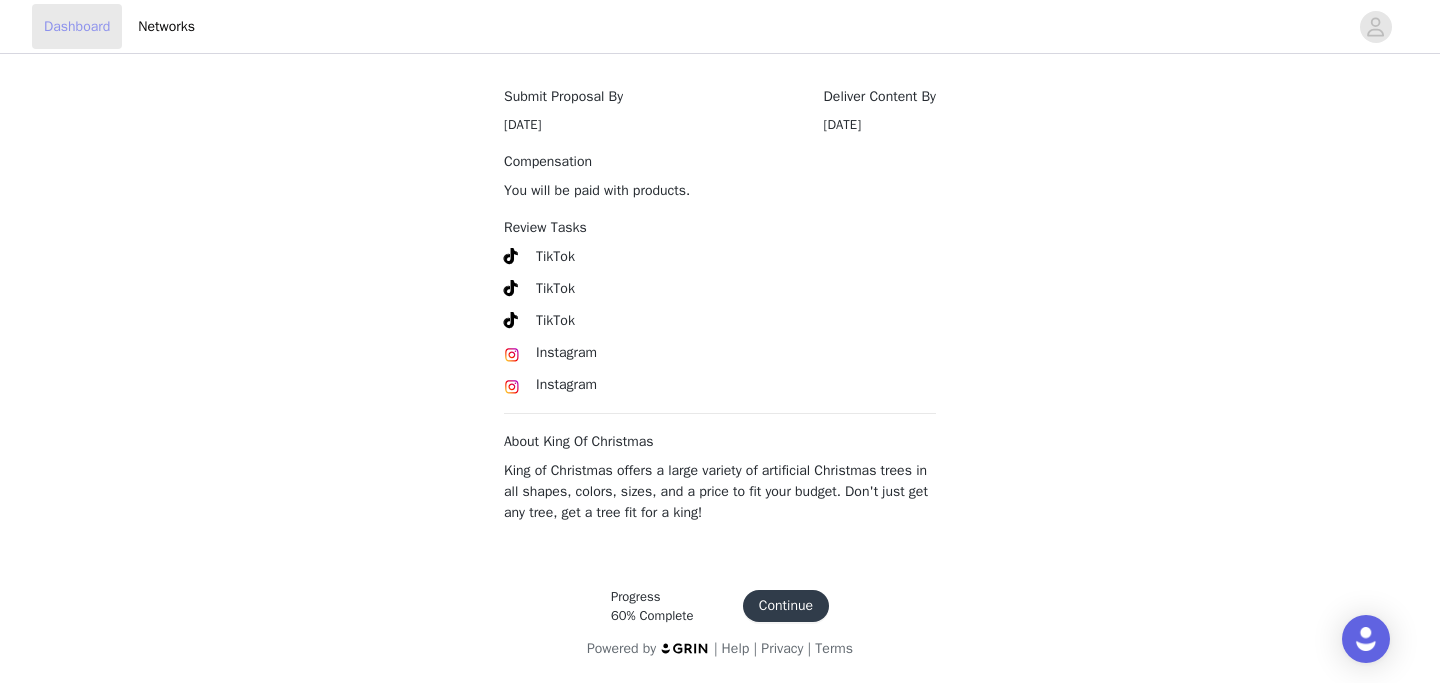 scroll, scrollTop: 0, scrollLeft: 0, axis: both 